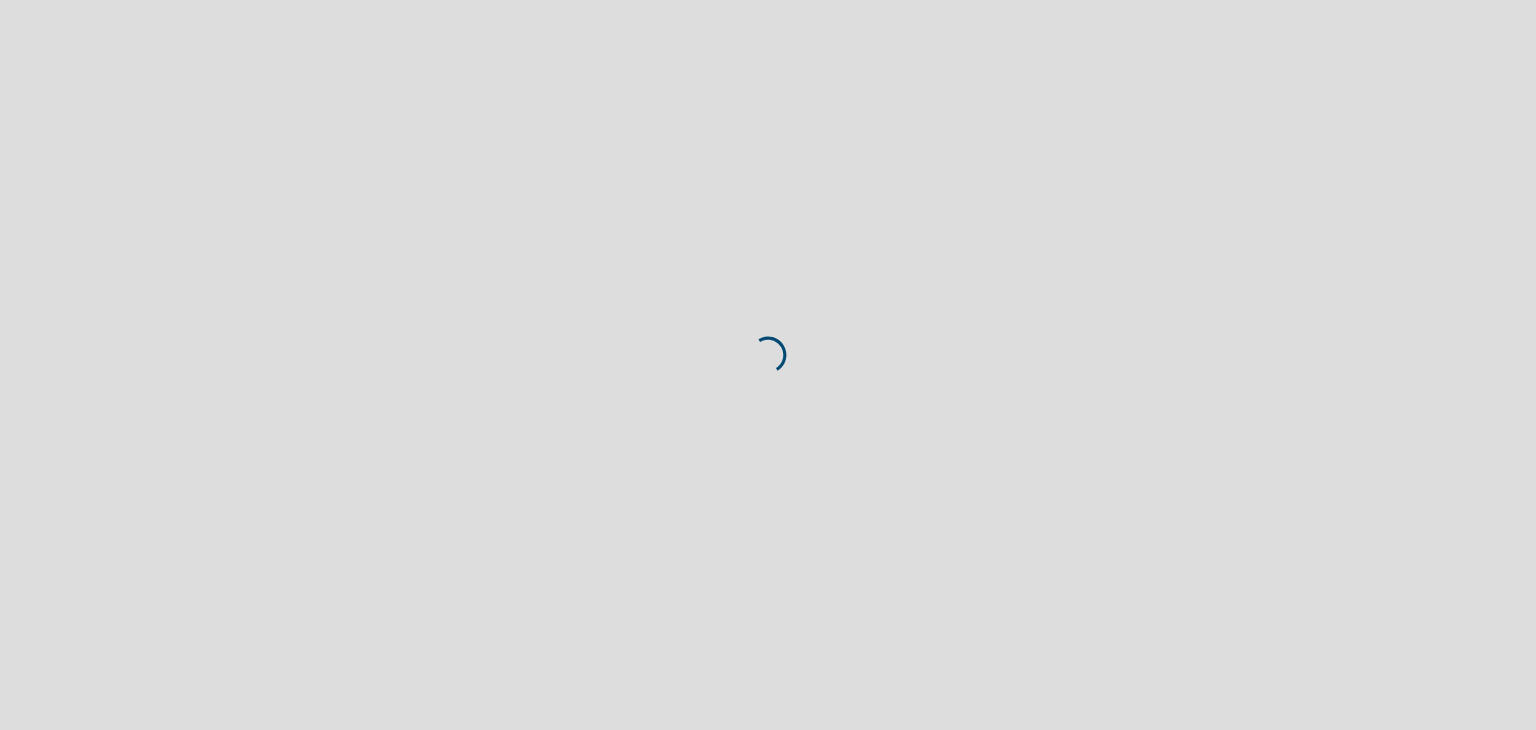 scroll, scrollTop: 0, scrollLeft: 0, axis: both 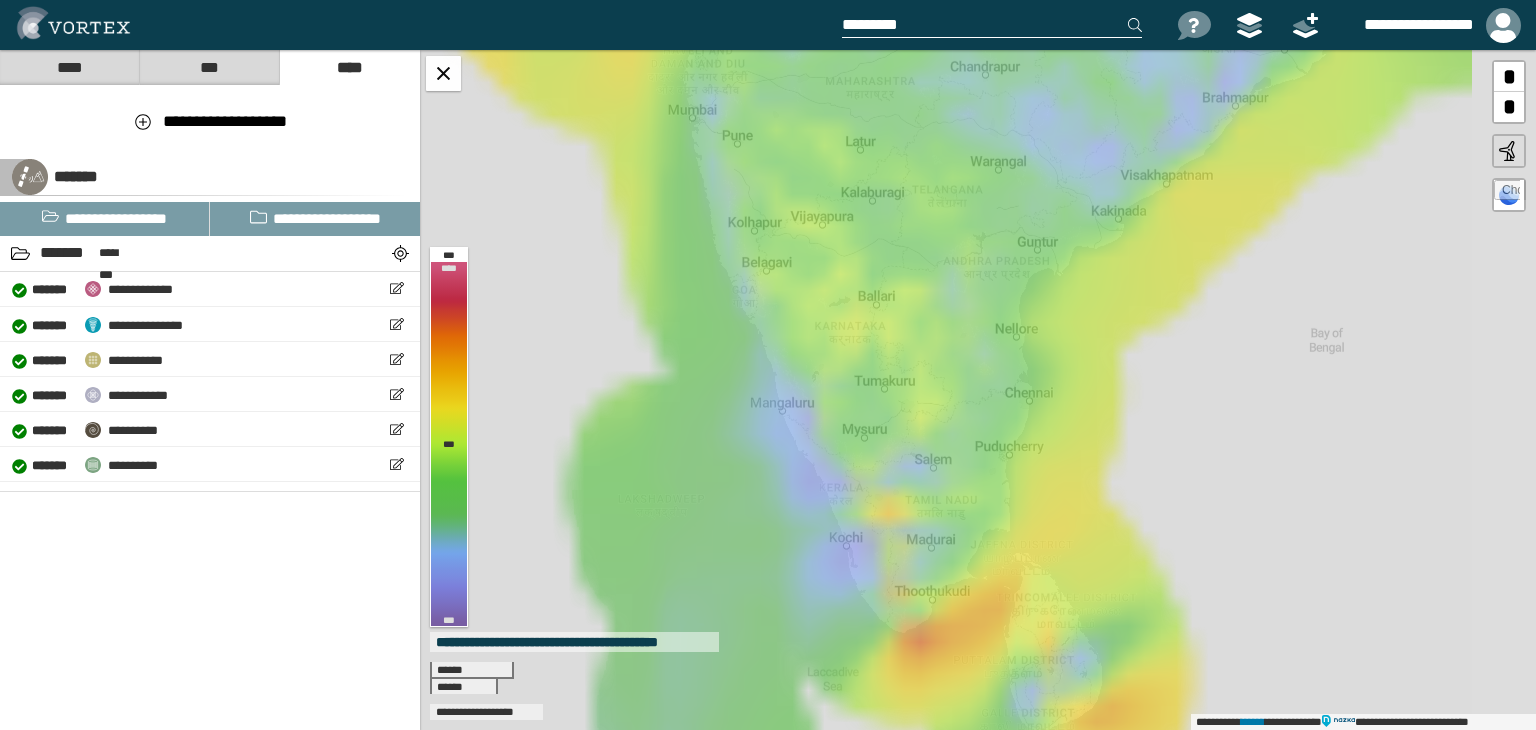drag, startPoint x: 1176, startPoint y: 440, endPoint x: 943, endPoint y: 285, distance: 279.84637 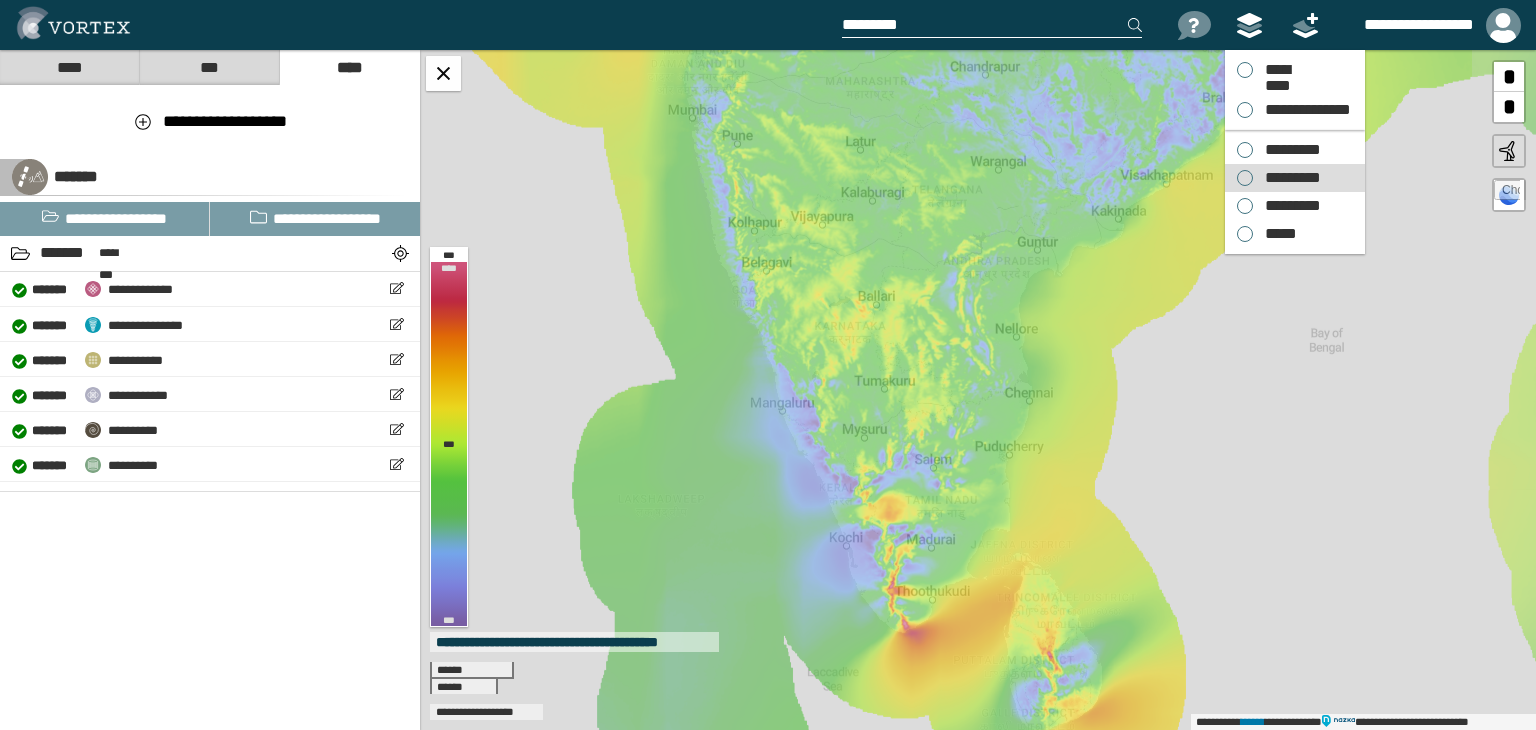 click on "*********" at bounding box center [1288, 178] 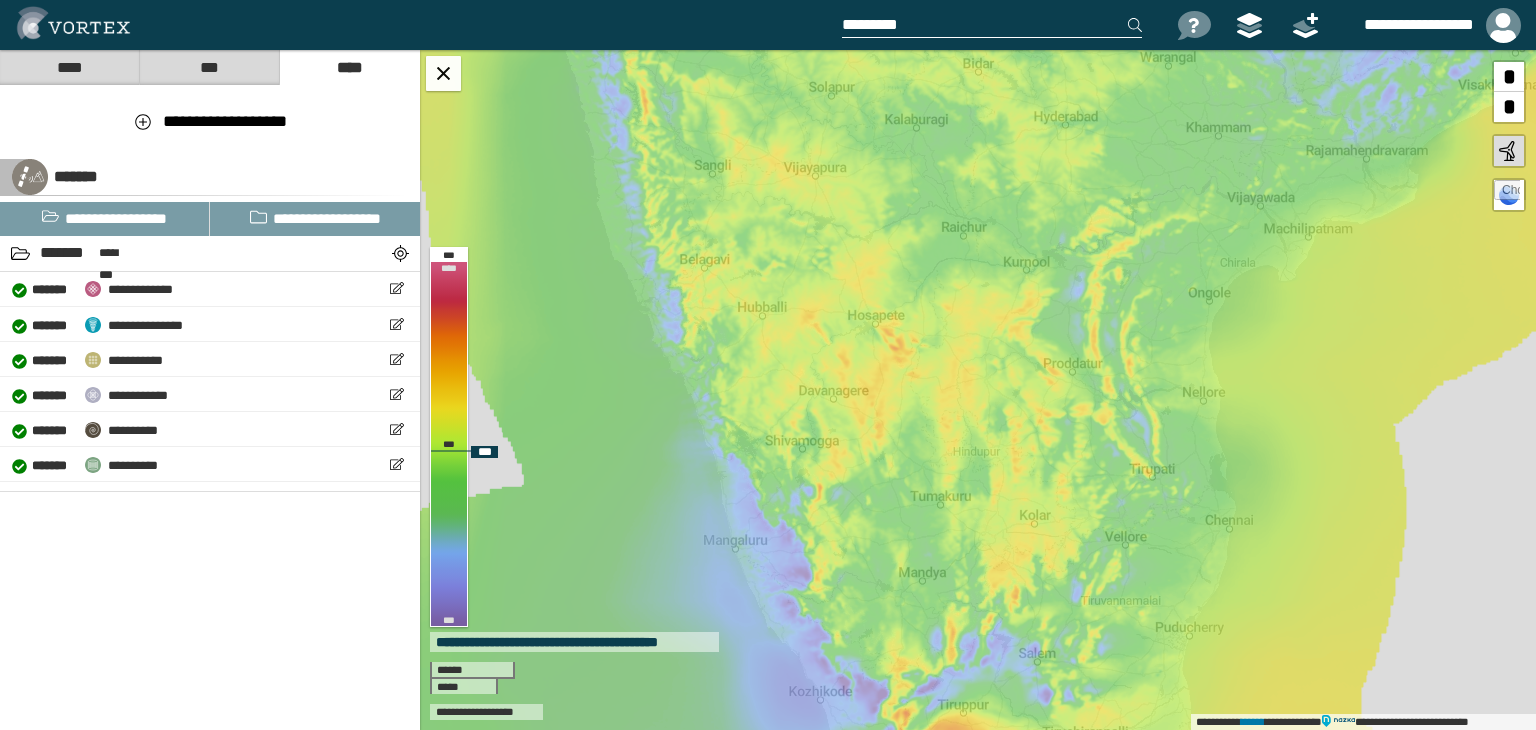 drag, startPoint x: 788, startPoint y: 288, endPoint x: 824, endPoint y: 379, distance: 97.862144 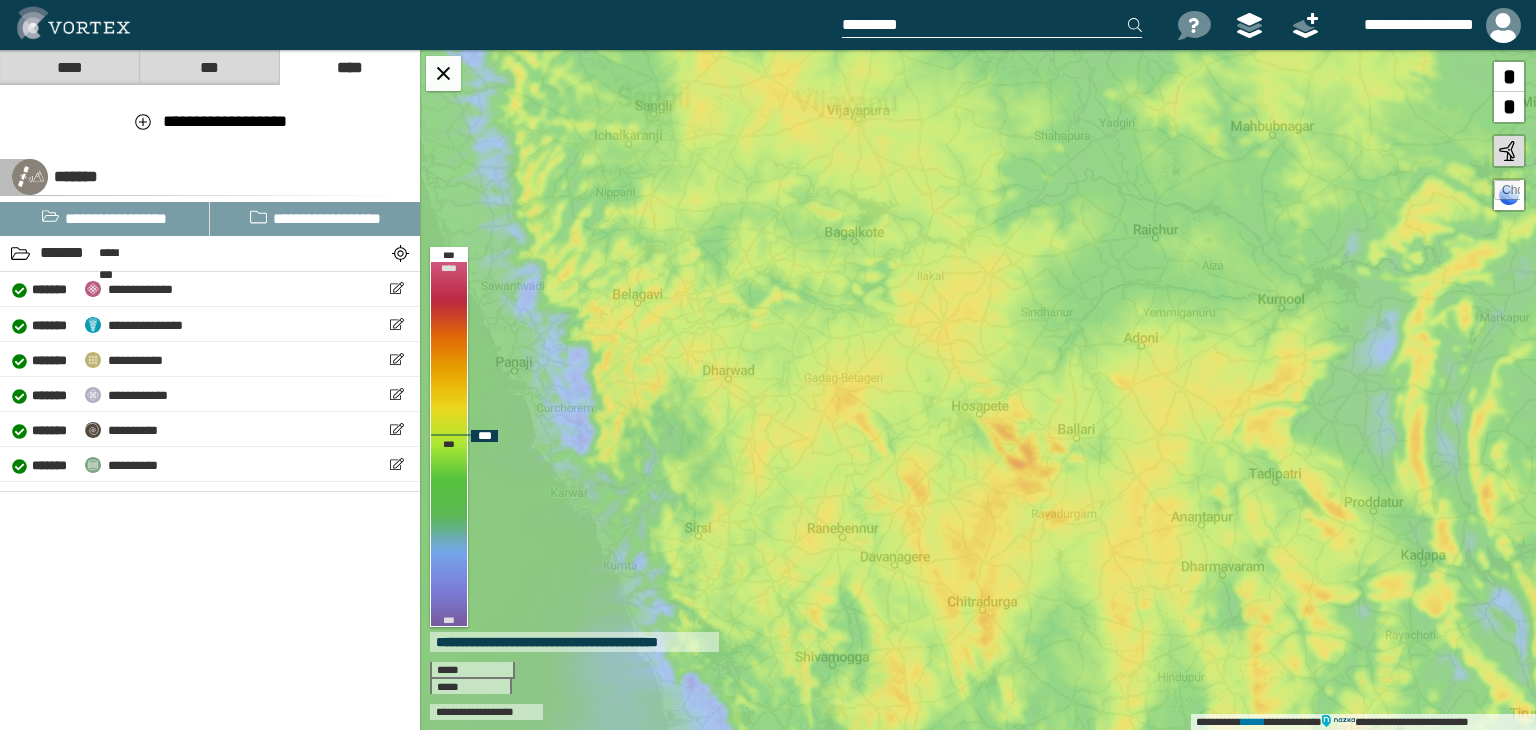 drag, startPoint x: 763, startPoint y: 306, endPoint x: 771, endPoint y: 390, distance: 84.38009 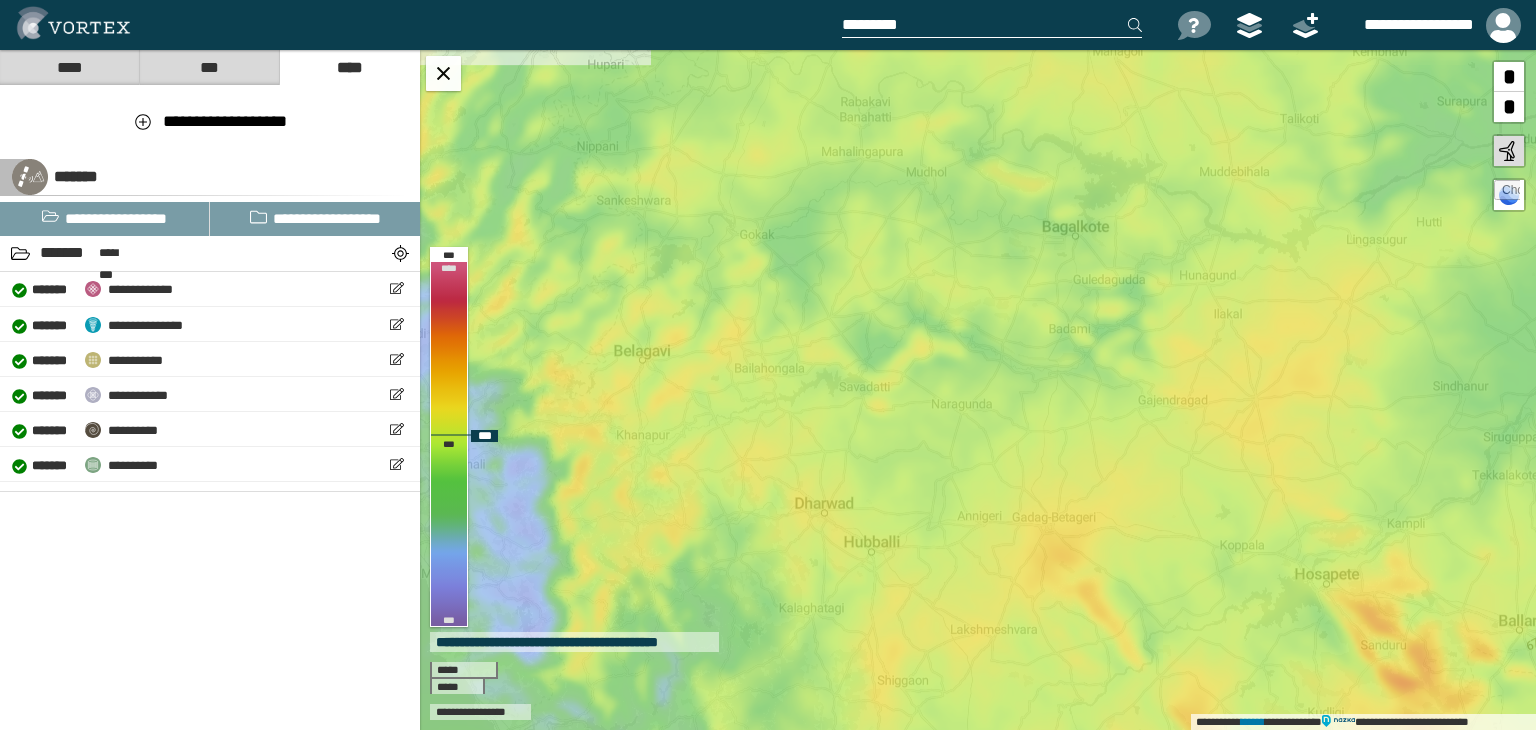 drag, startPoint x: 816, startPoint y: 315, endPoint x: 1044, endPoint y: 428, distance: 254.46611 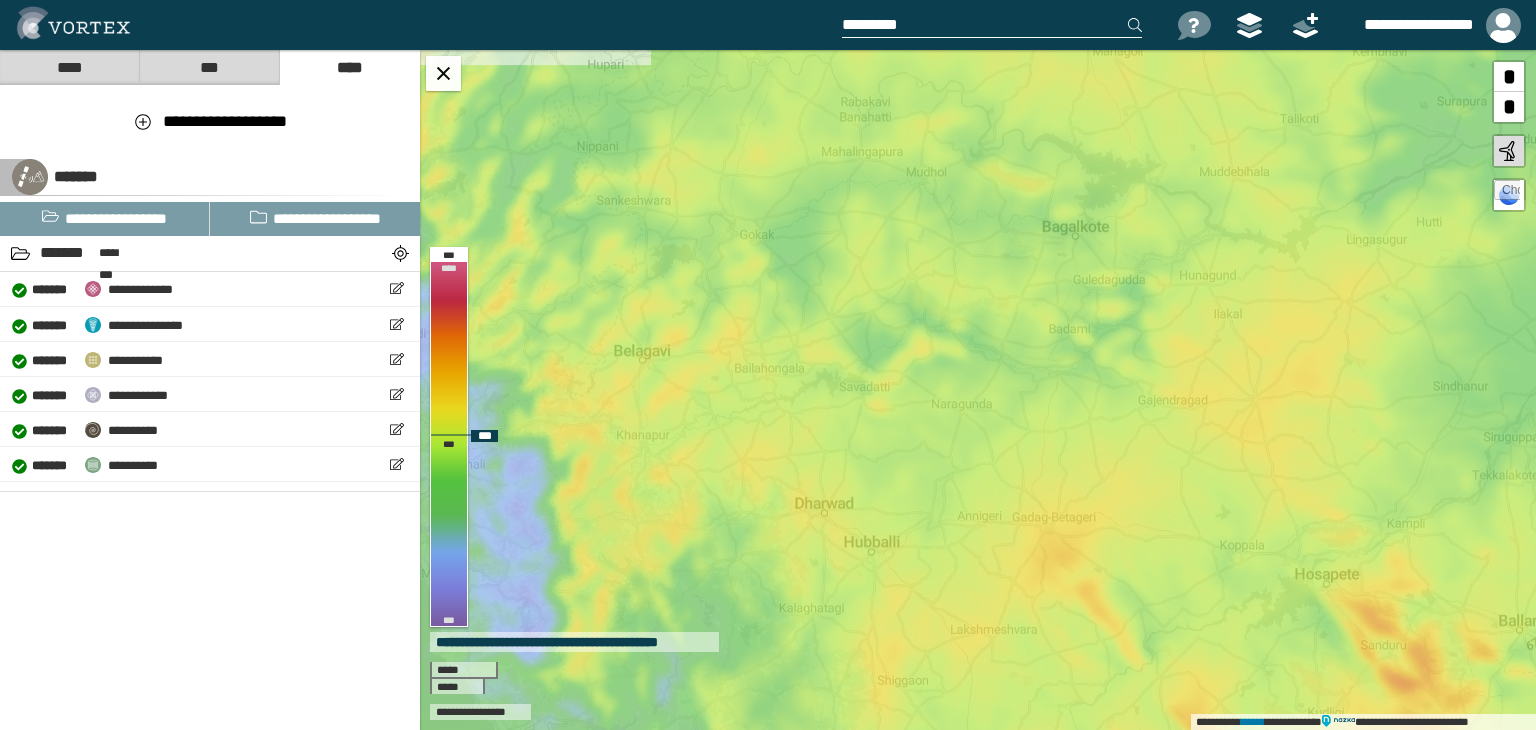 click on "**********" at bounding box center [978, 390] 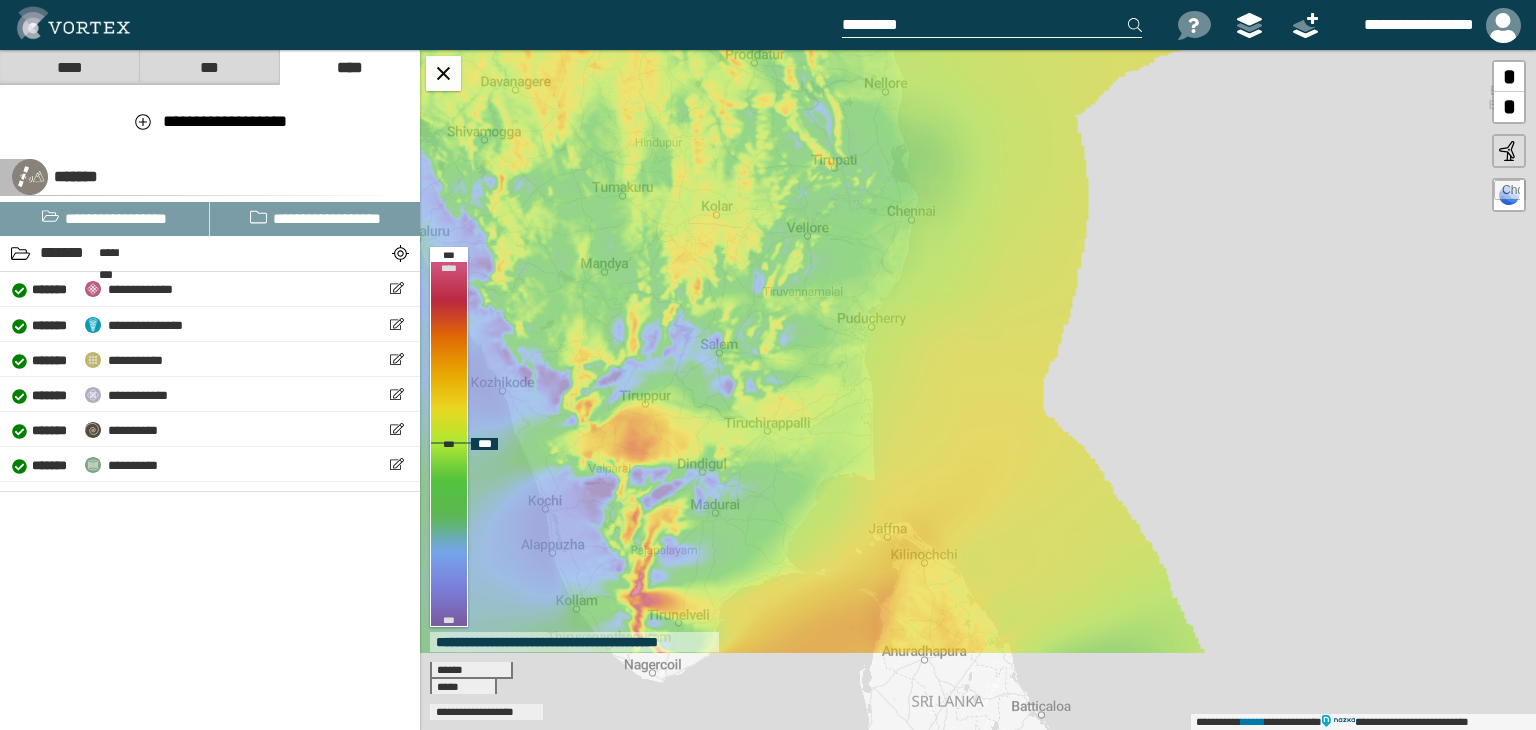 drag, startPoint x: 800, startPoint y: 597, endPoint x: 767, endPoint y: 426, distance: 174.1551 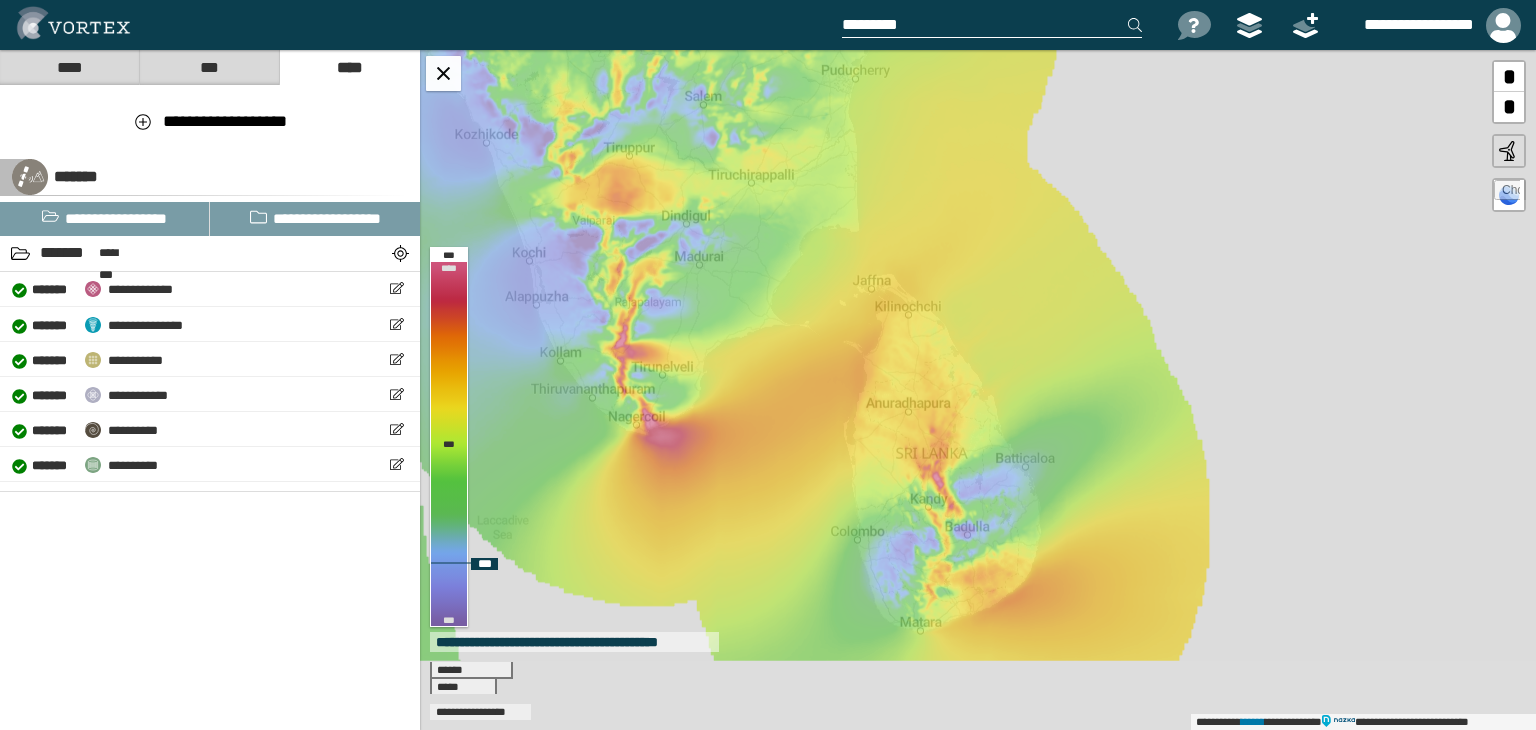 drag, startPoint x: 656, startPoint y: 580, endPoint x: 640, endPoint y: 332, distance: 248.5156 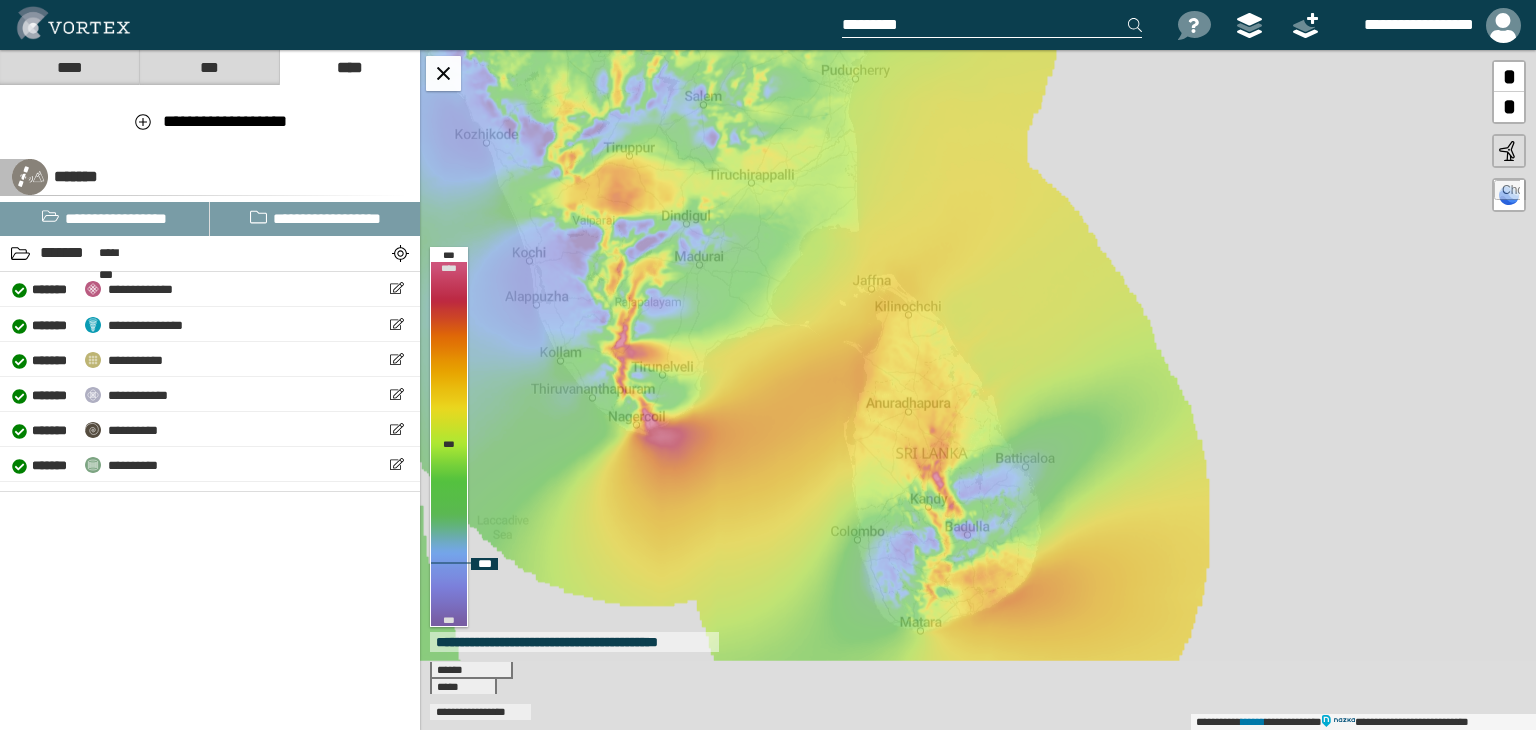 click on "**********" at bounding box center [978, 390] 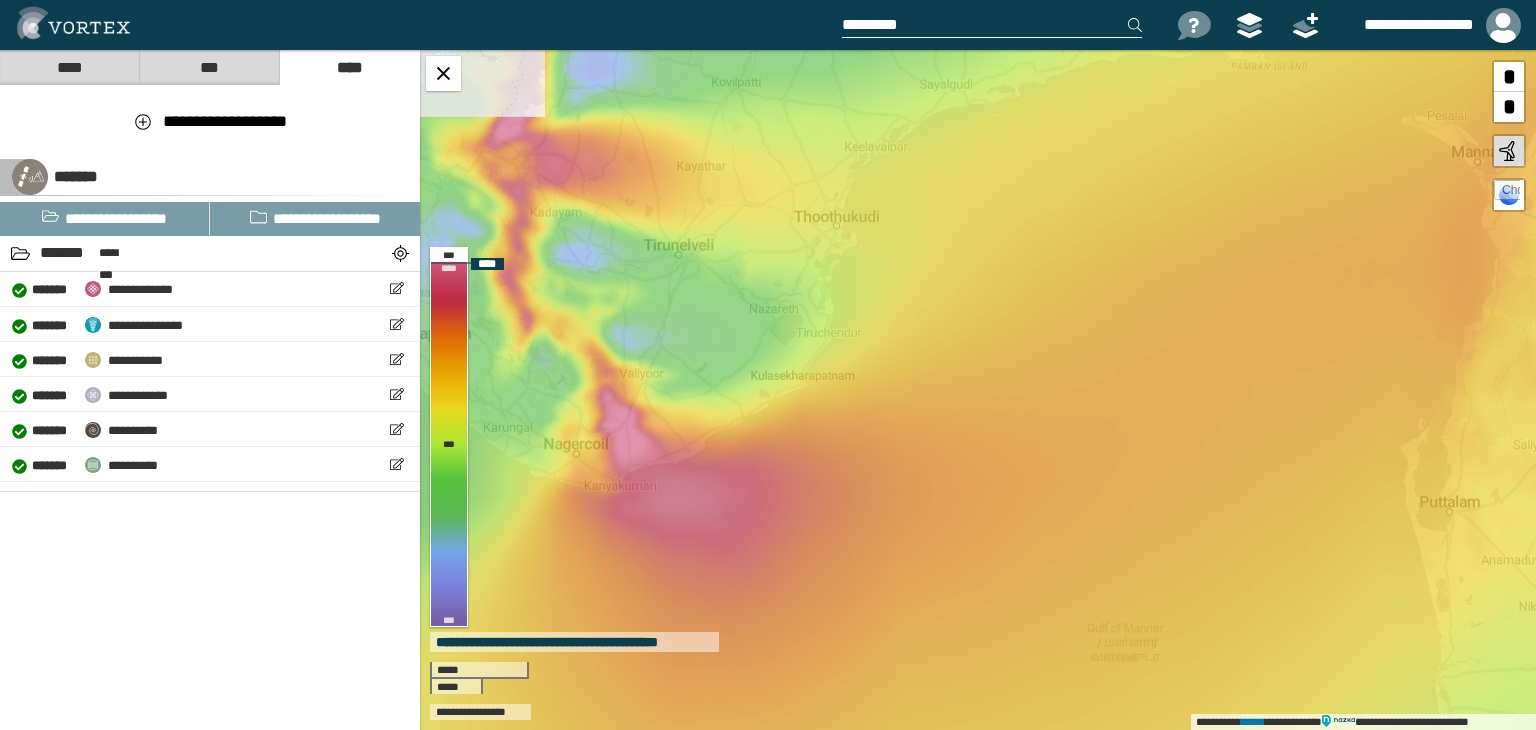 drag, startPoint x: 608, startPoint y: 397, endPoint x: 617, endPoint y: 412, distance: 17.492855 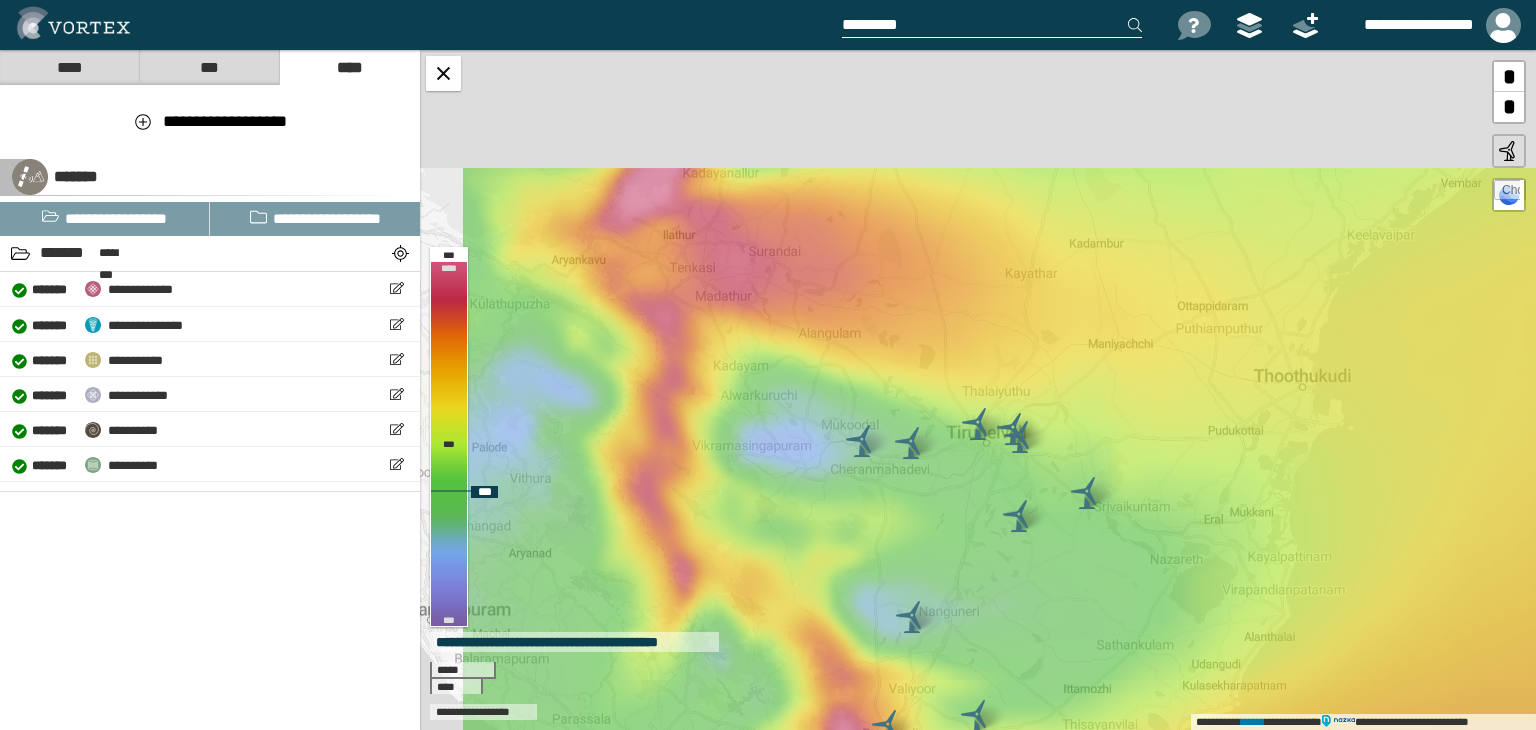drag, startPoint x: 897, startPoint y: 260, endPoint x: 1062, endPoint y: 655, distance: 428.0771 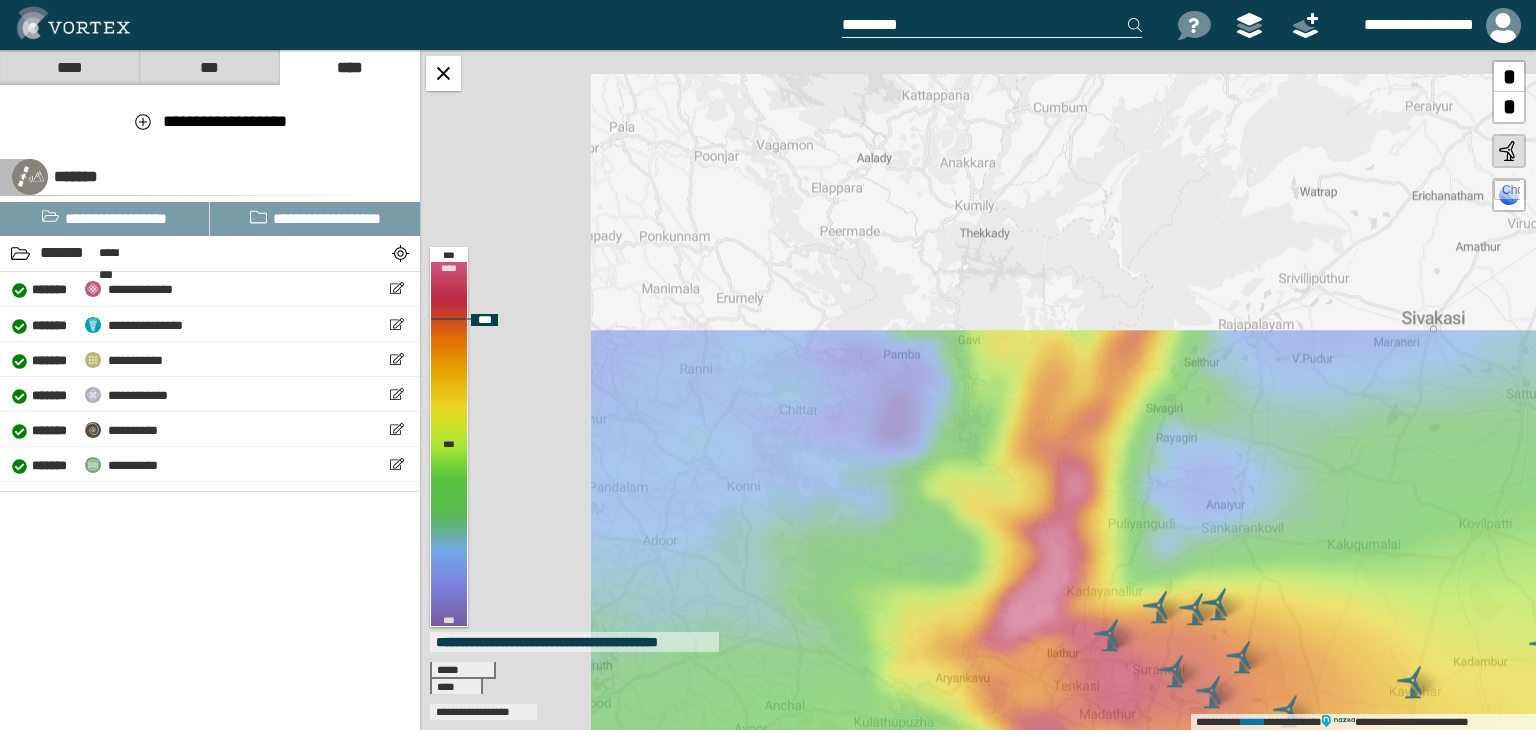 drag, startPoint x: 760, startPoint y: 224, endPoint x: 1144, endPoint y: 642, distance: 567.609 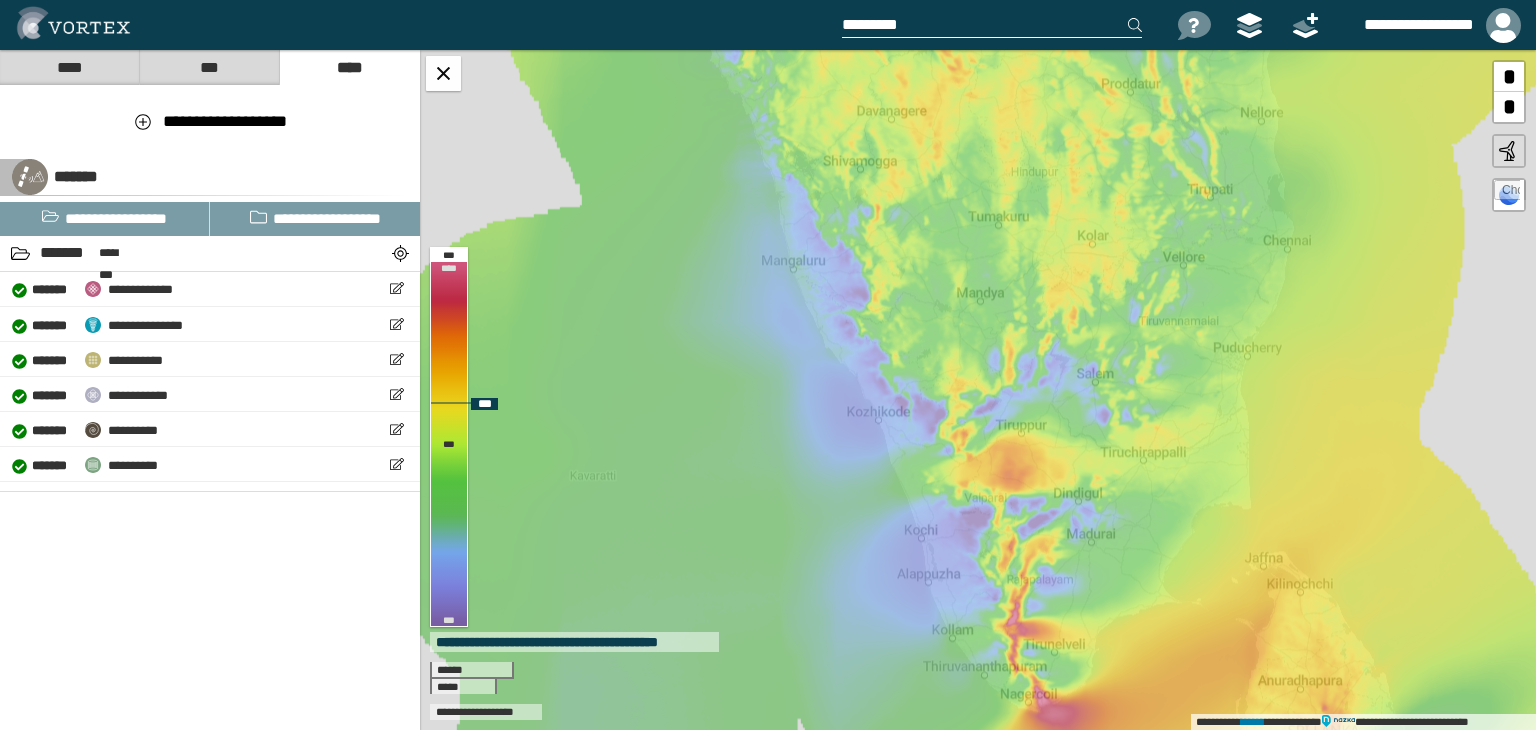 drag, startPoint x: 1004, startPoint y: 371, endPoint x: 956, endPoint y: 405, distance: 58.821766 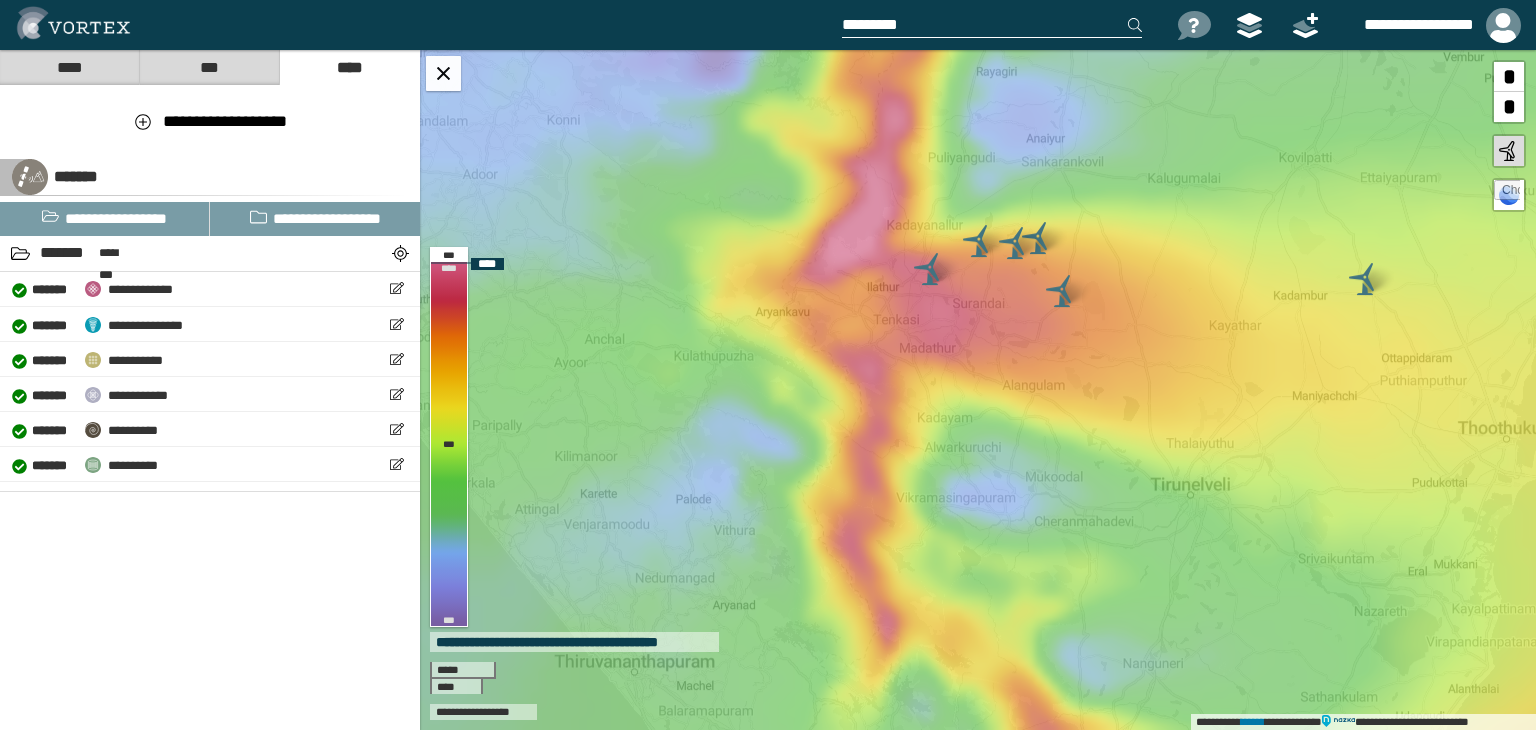 drag, startPoint x: 997, startPoint y: 617, endPoint x: 878, endPoint y: 198, distance: 435.5709 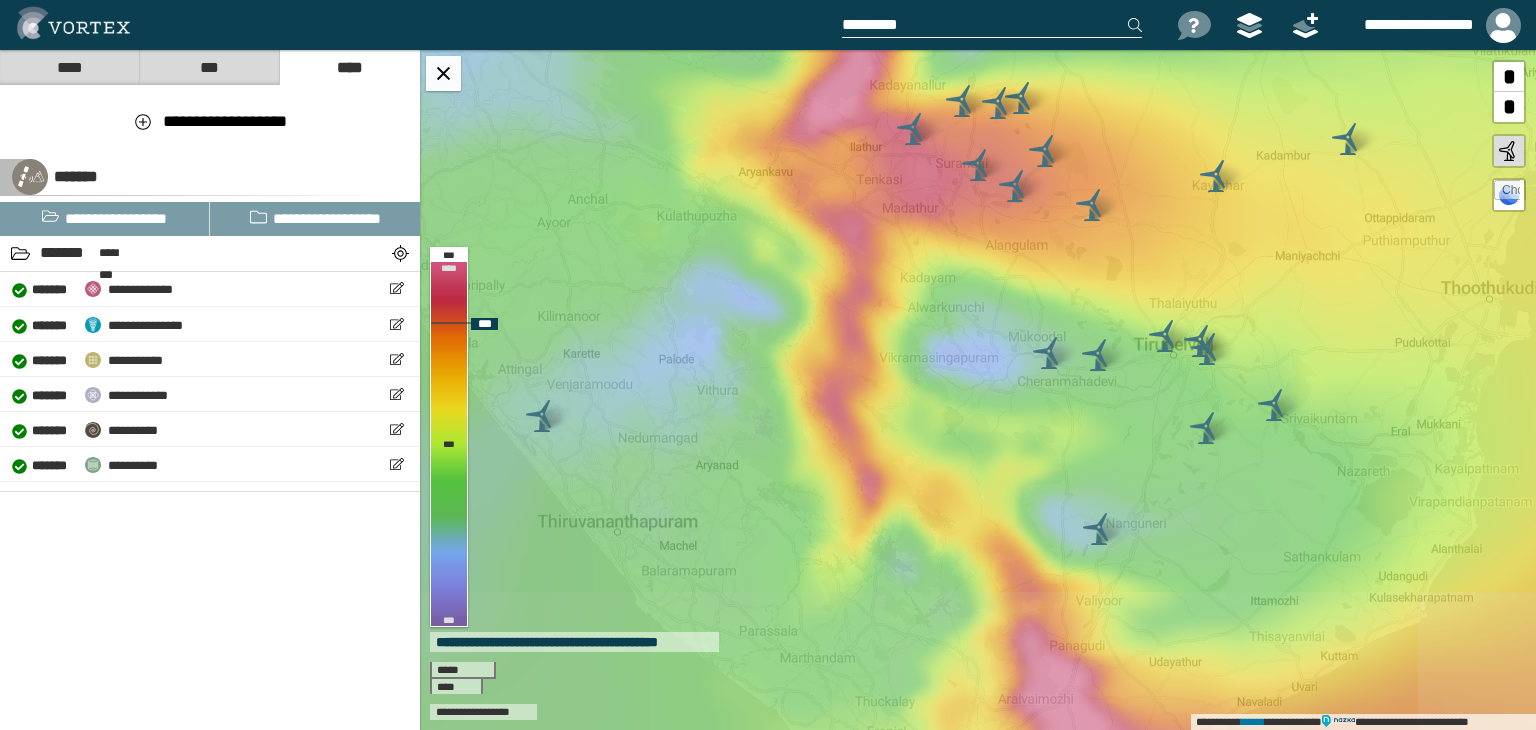 drag, startPoint x: 873, startPoint y: 497, endPoint x: 856, endPoint y: 357, distance: 141.02837 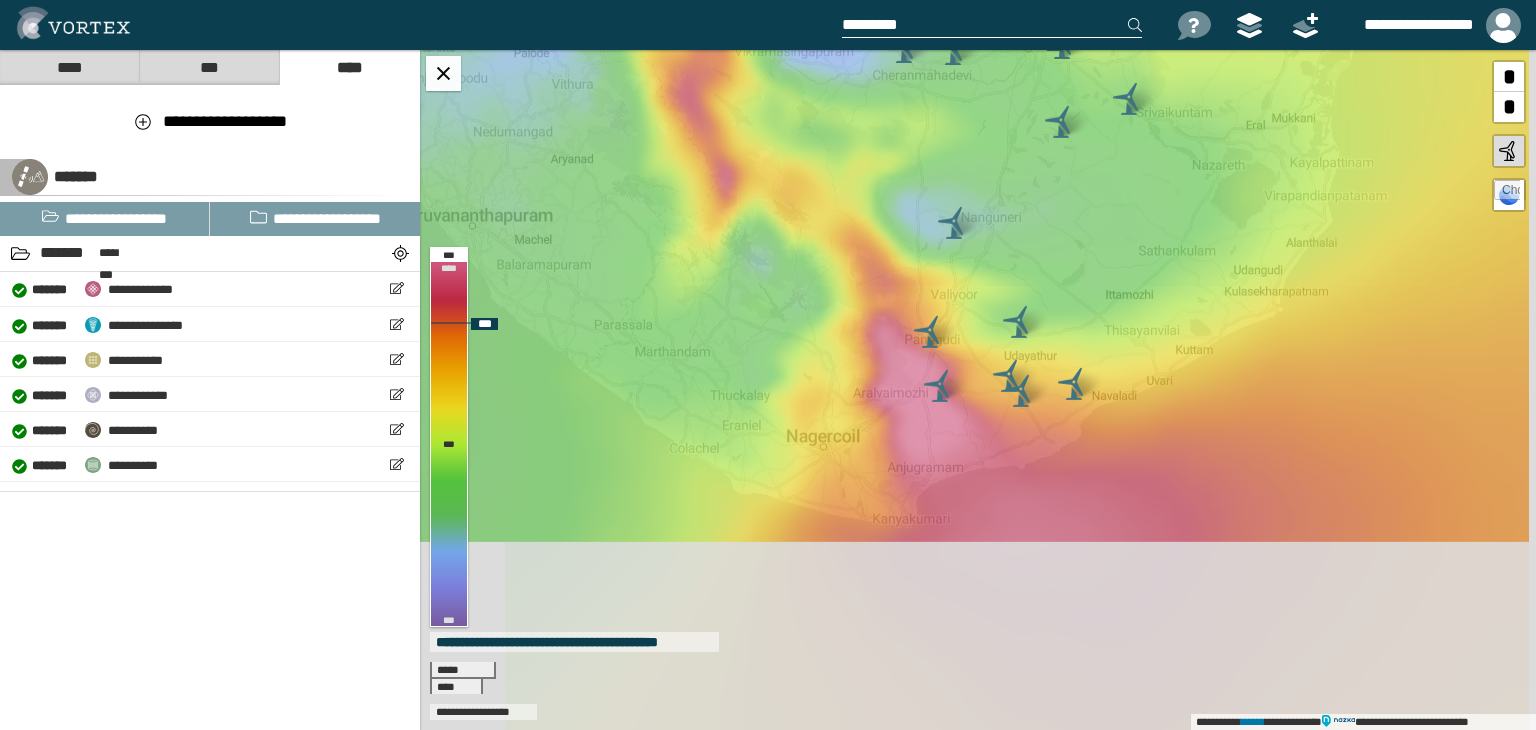 drag, startPoint x: 1018, startPoint y: 580, endPoint x: 873, endPoint y: 278, distance: 335.00598 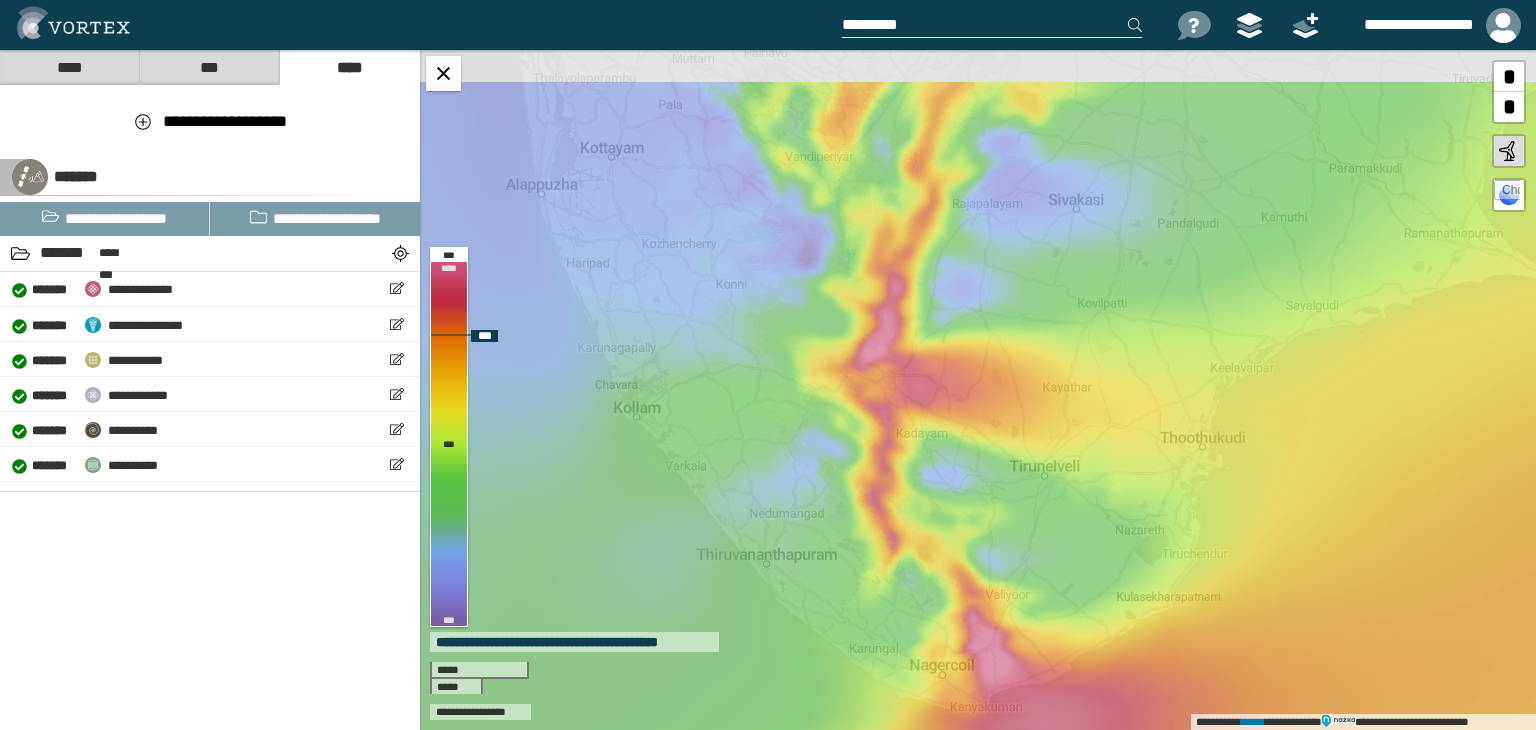 drag, startPoint x: 925, startPoint y: 115, endPoint x: 998, endPoint y: 385, distance: 279.6945 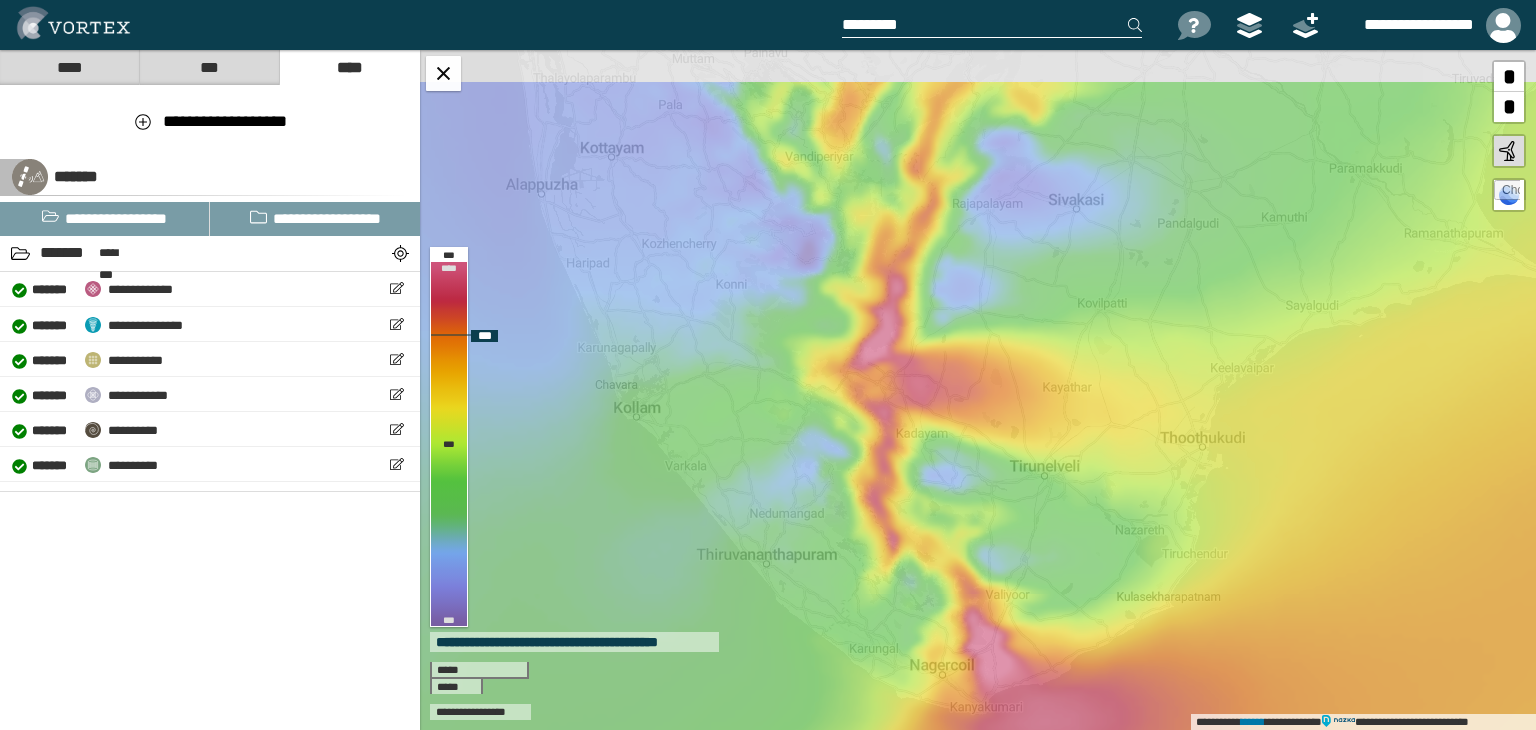 click on "**********" at bounding box center [978, 390] 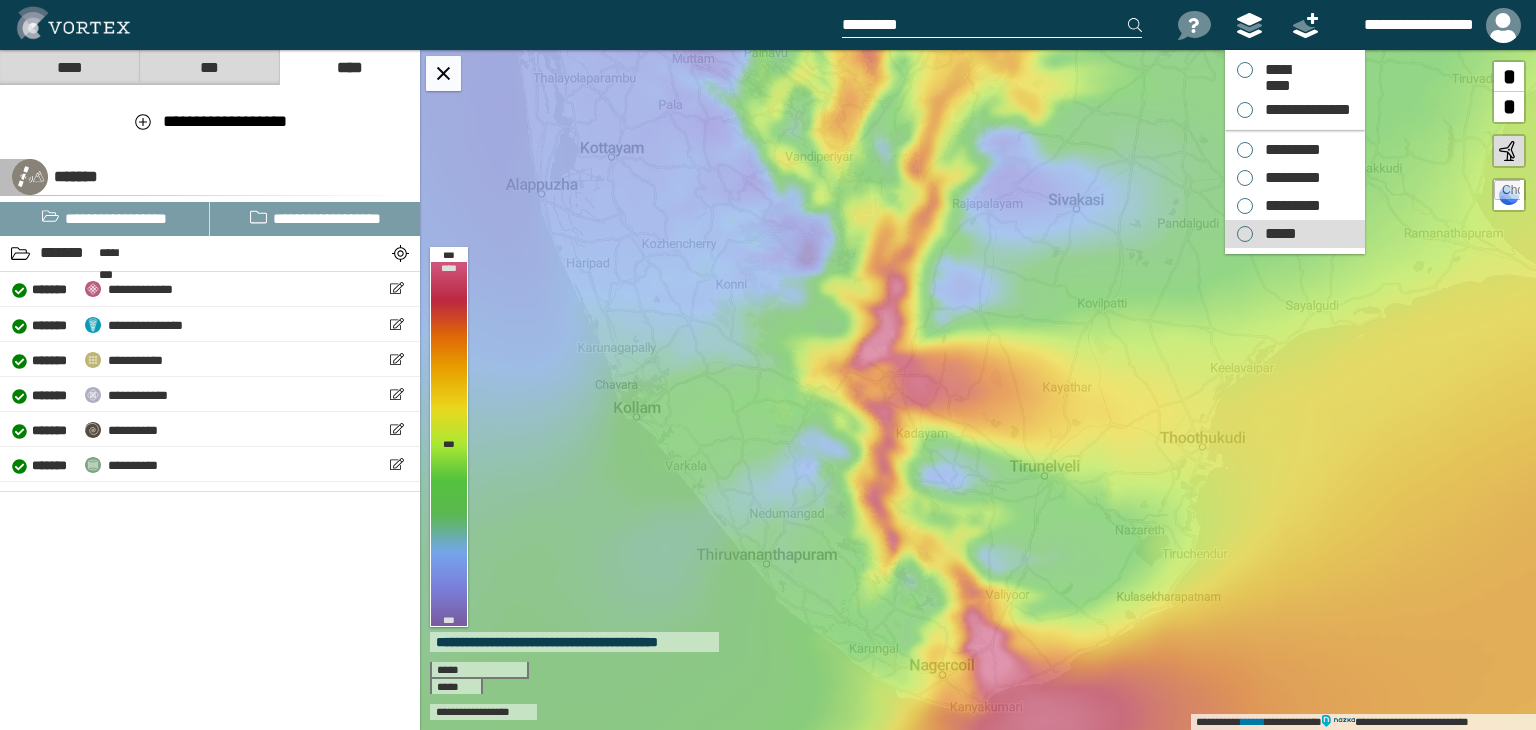 click on "*****" at bounding box center [1267, 234] 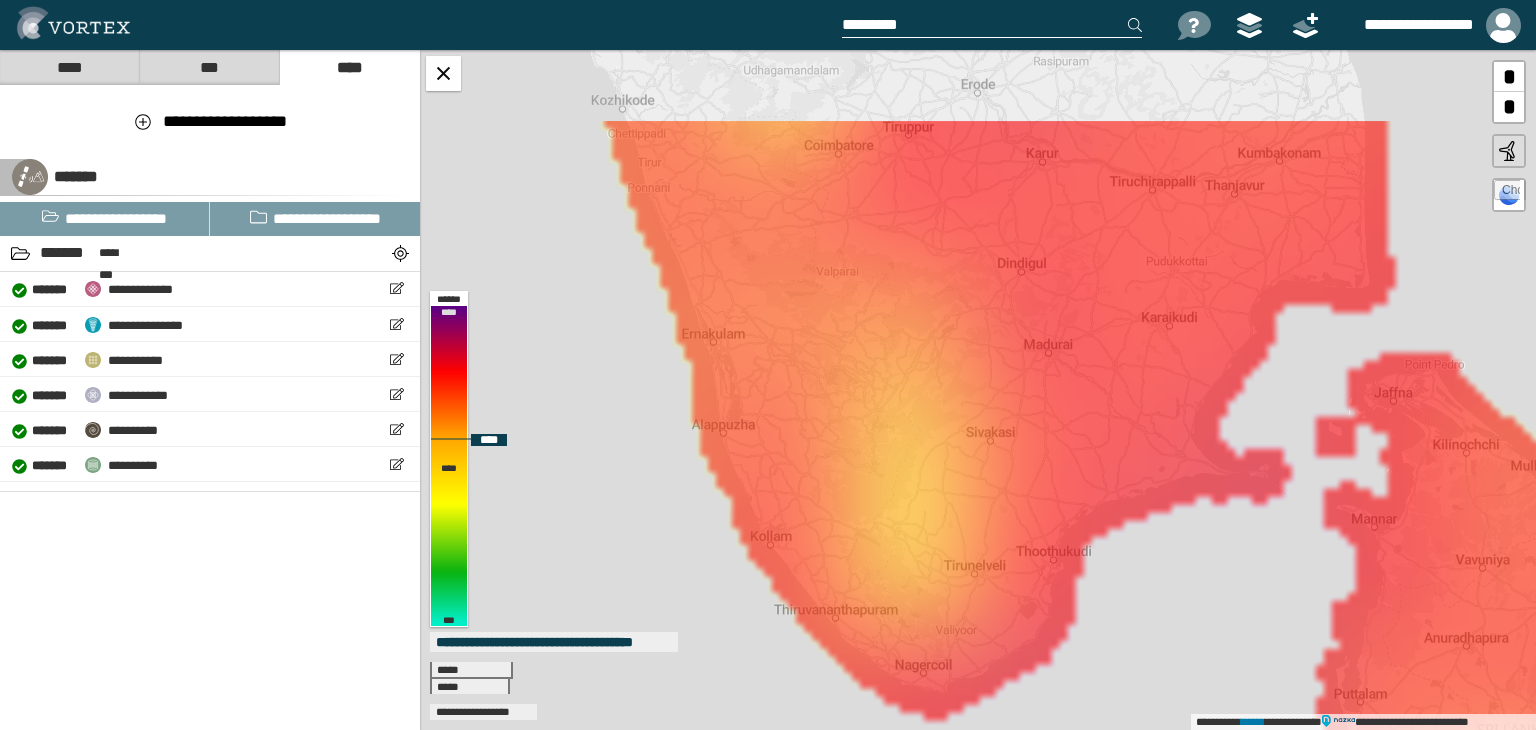 drag, startPoint x: 888, startPoint y: 423, endPoint x: 896, endPoint y: 528, distance: 105.30432 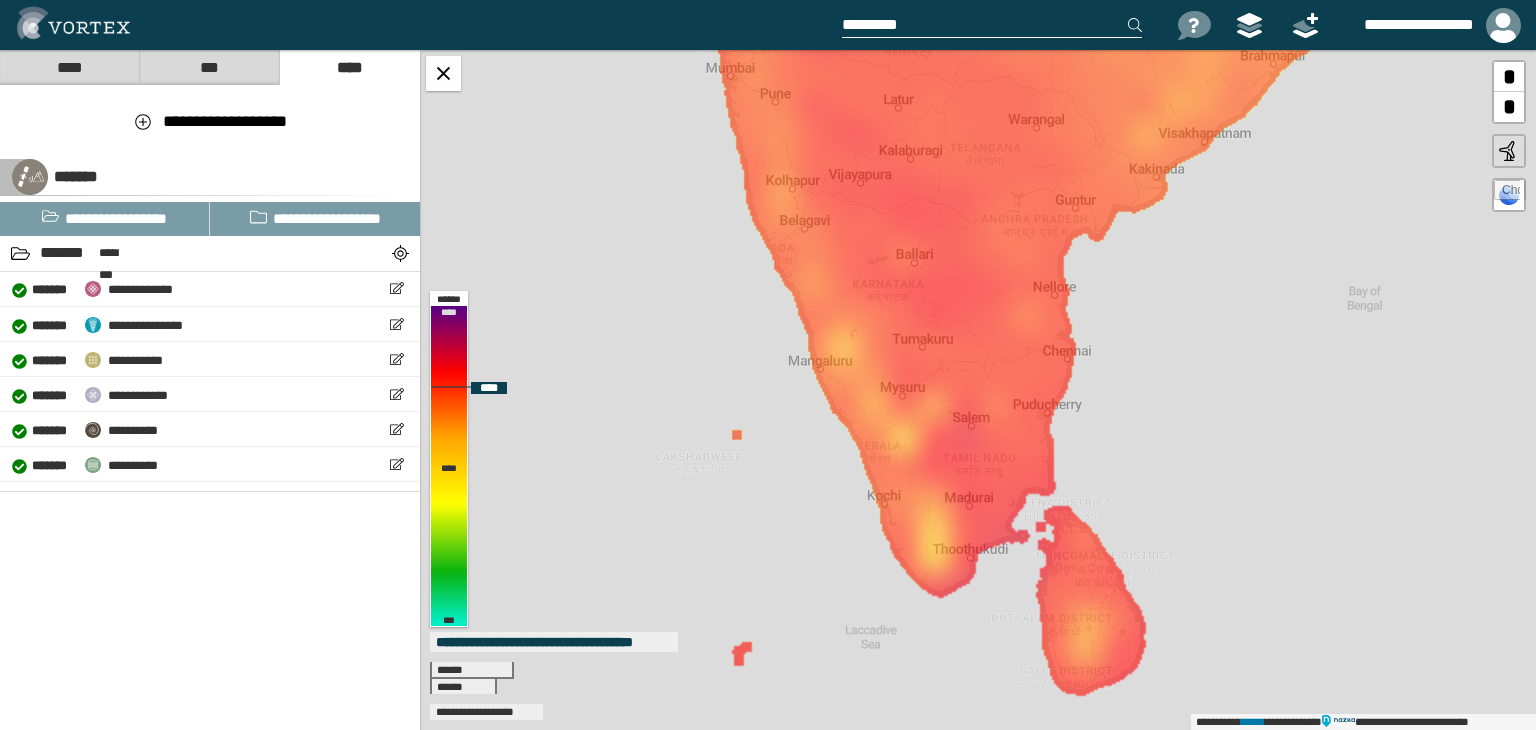 drag, startPoint x: 784, startPoint y: 354, endPoint x: 997, endPoint y: 237, distance: 243.01852 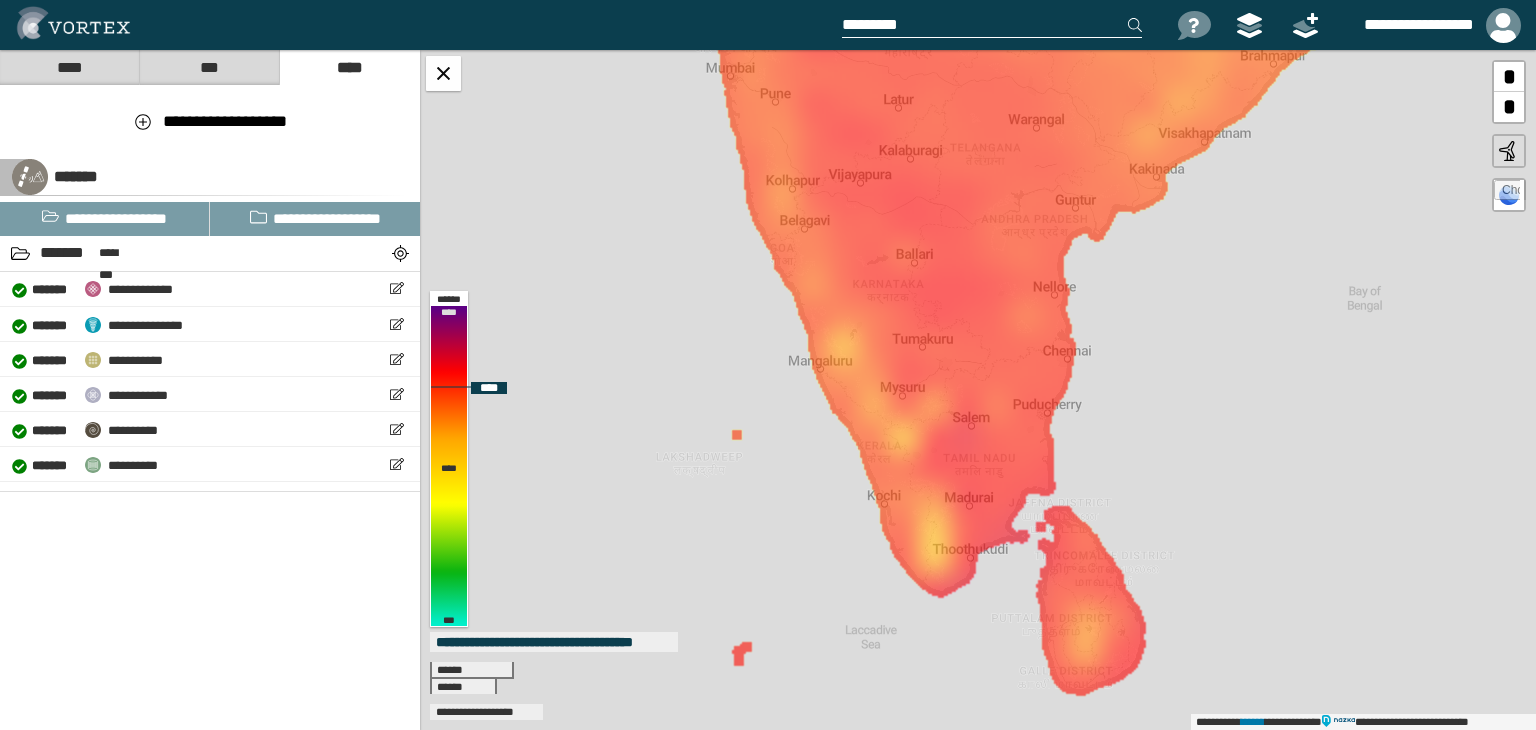 click on "**********" at bounding box center [978, 390] 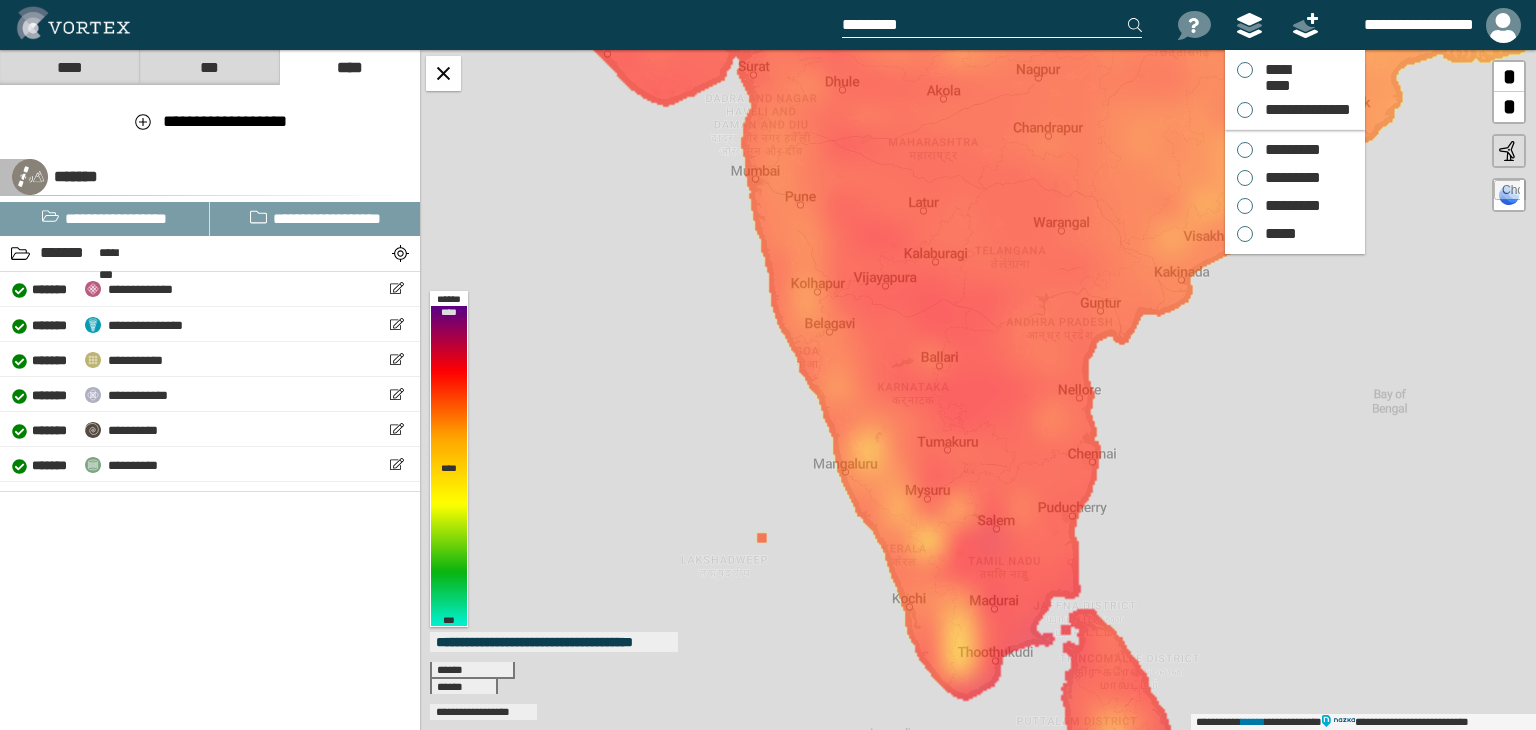 click at bounding box center (1250, 25) 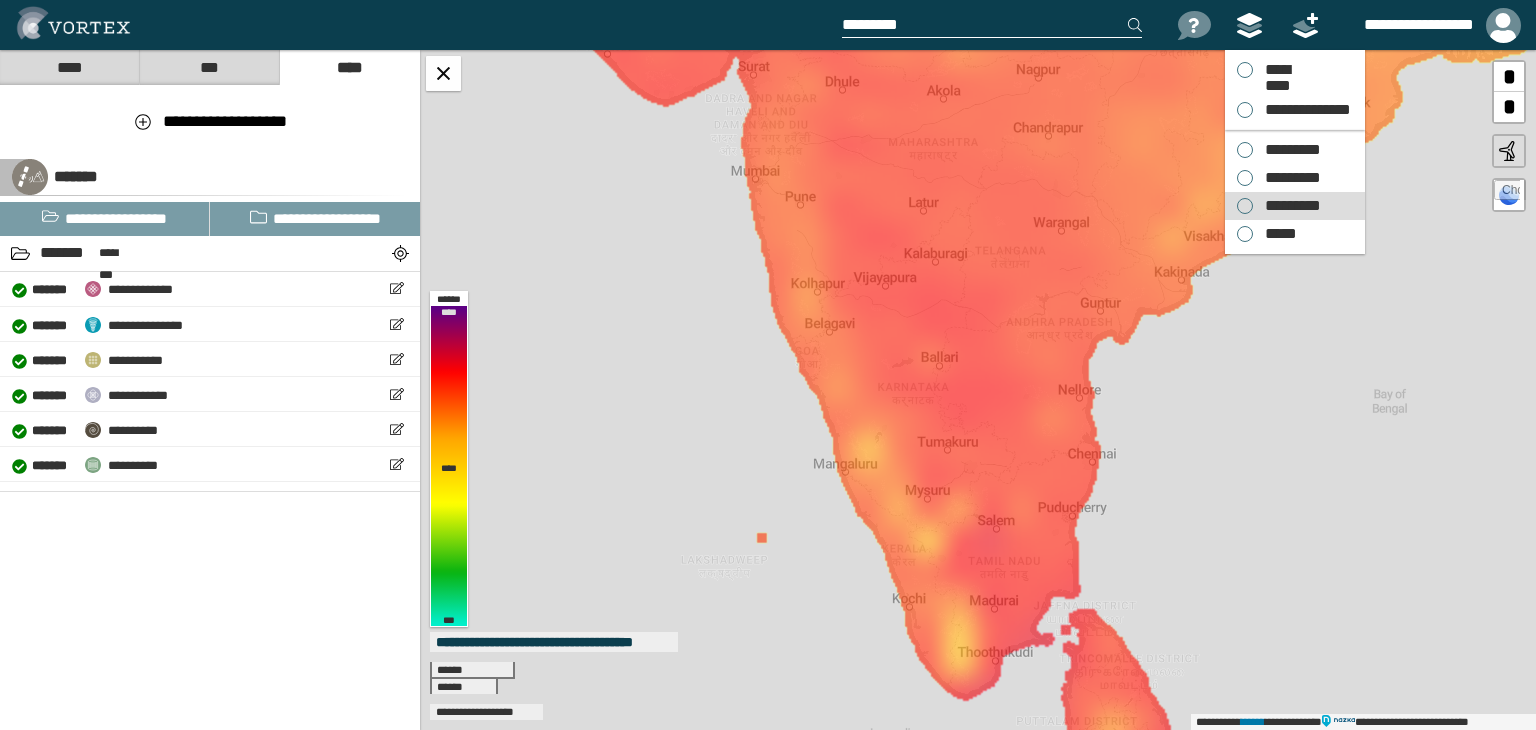 click on "*********" at bounding box center [1288, 206] 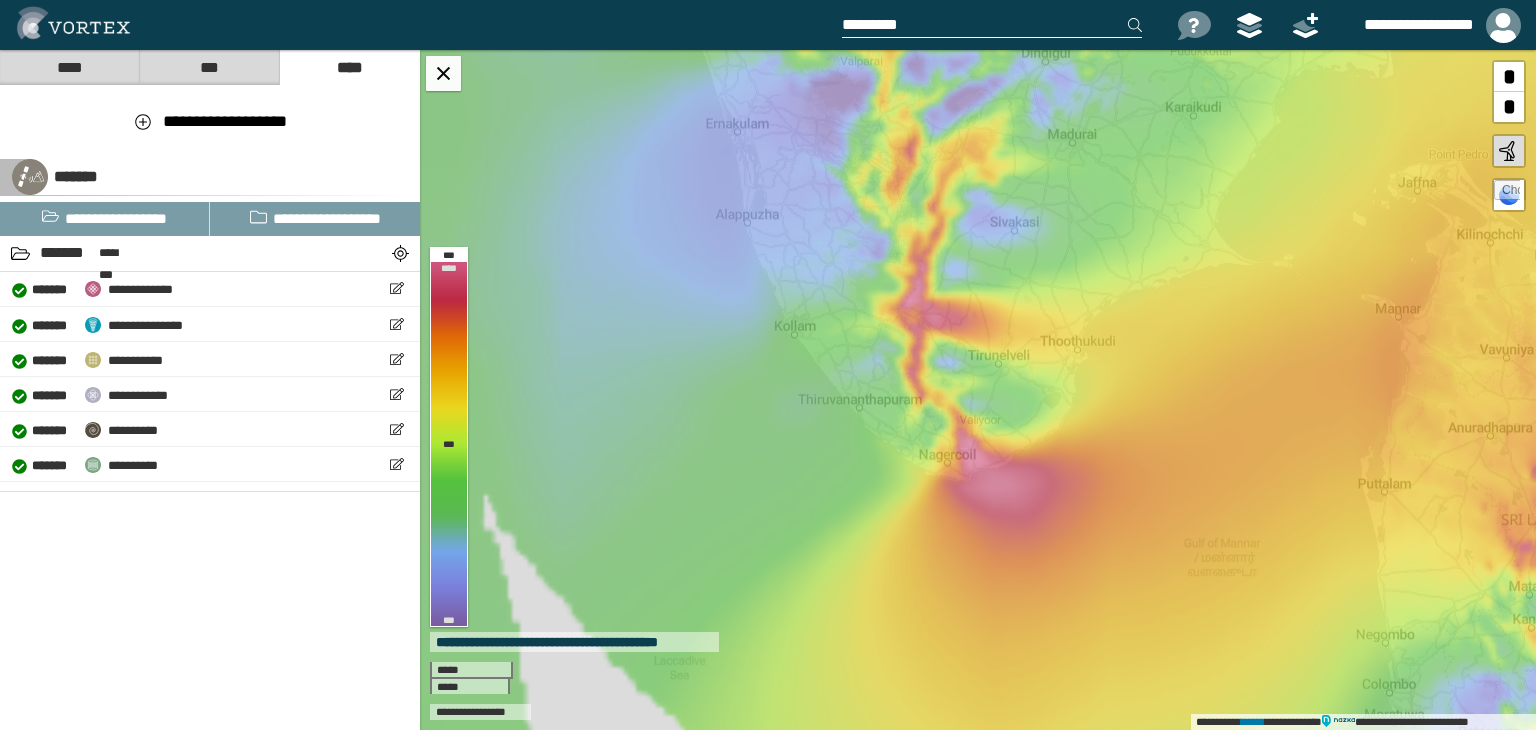 drag, startPoint x: 980, startPoint y: 628, endPoint x: 1003, endPoint y: 315, distance: 313.8439 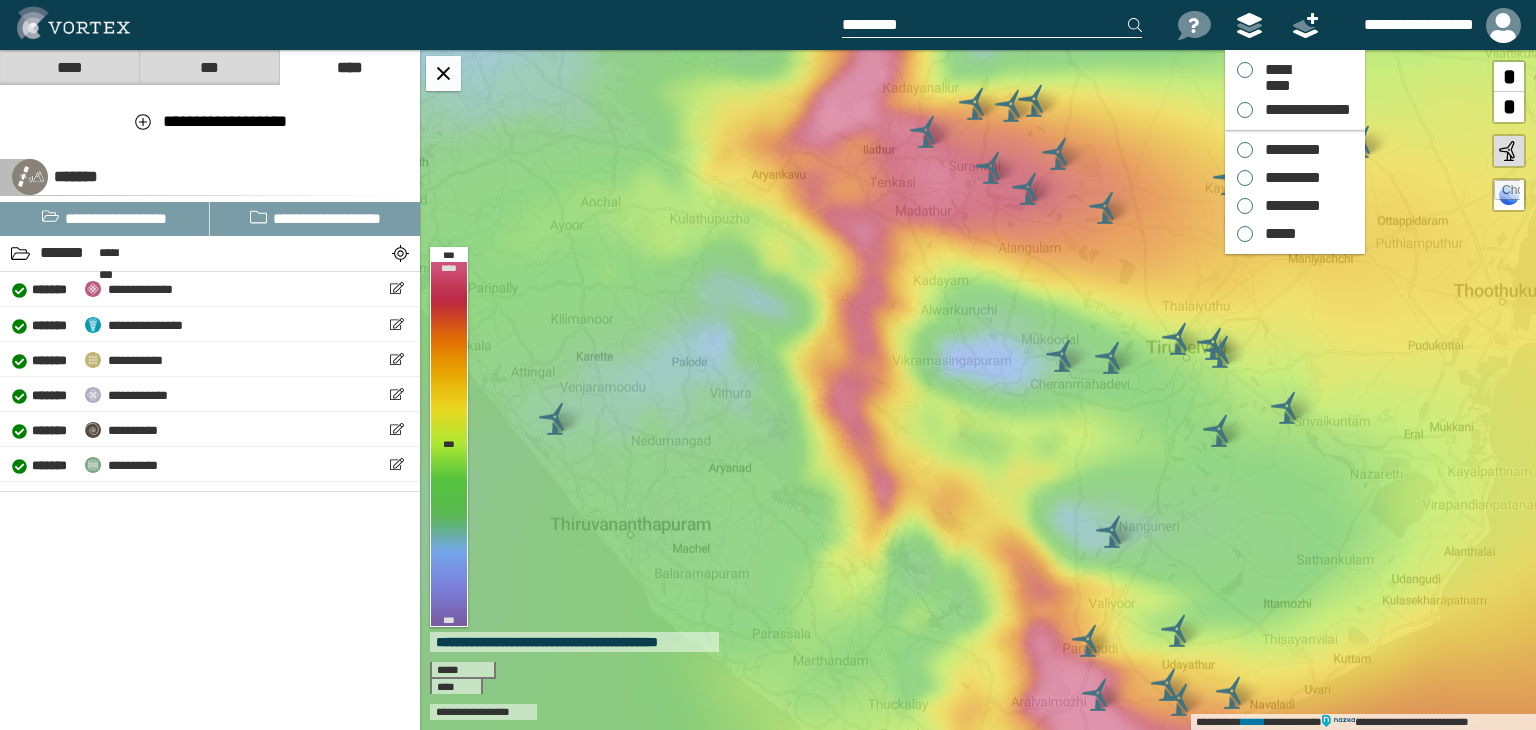 click at bounding box center [1250, 25] 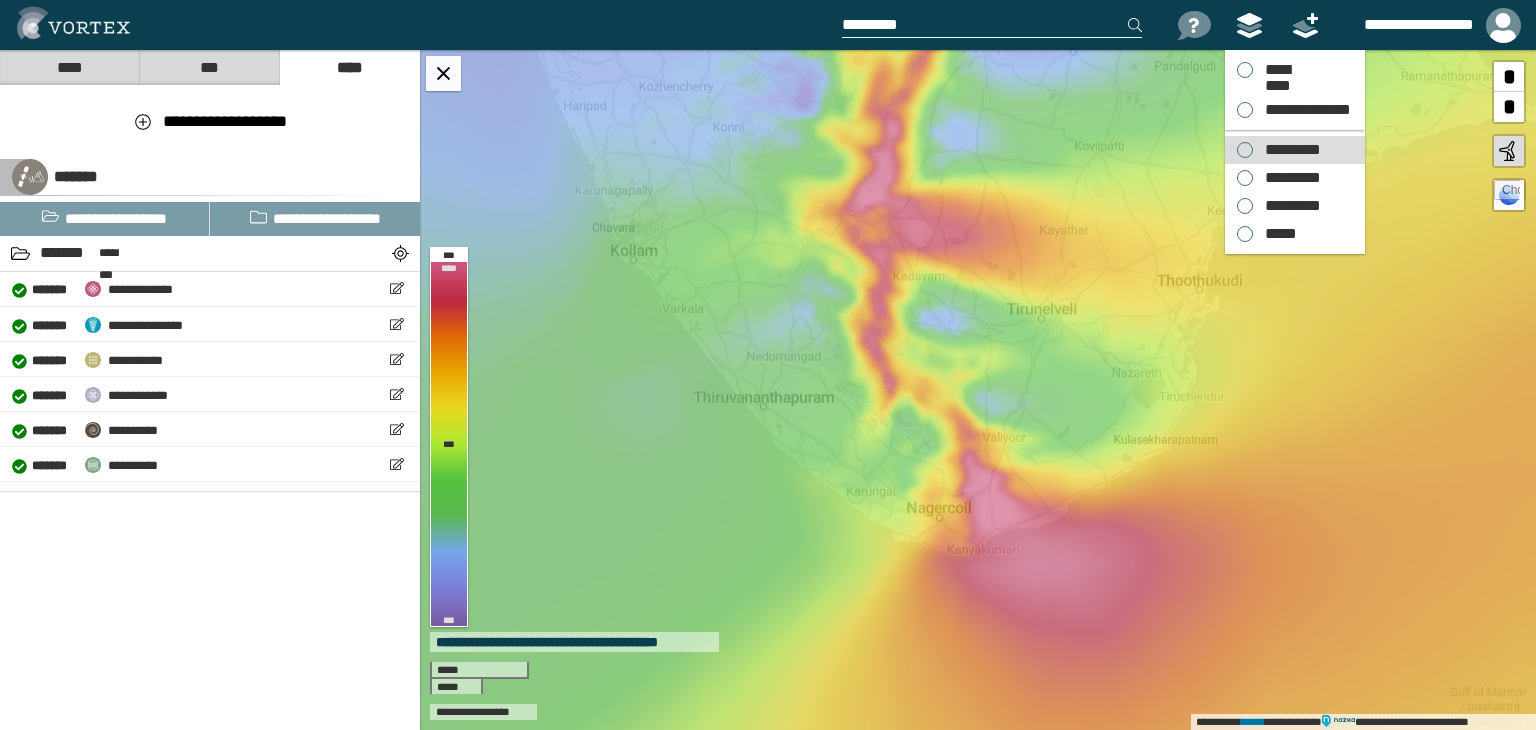 click on "*********" at bounding box center [1288, 150] 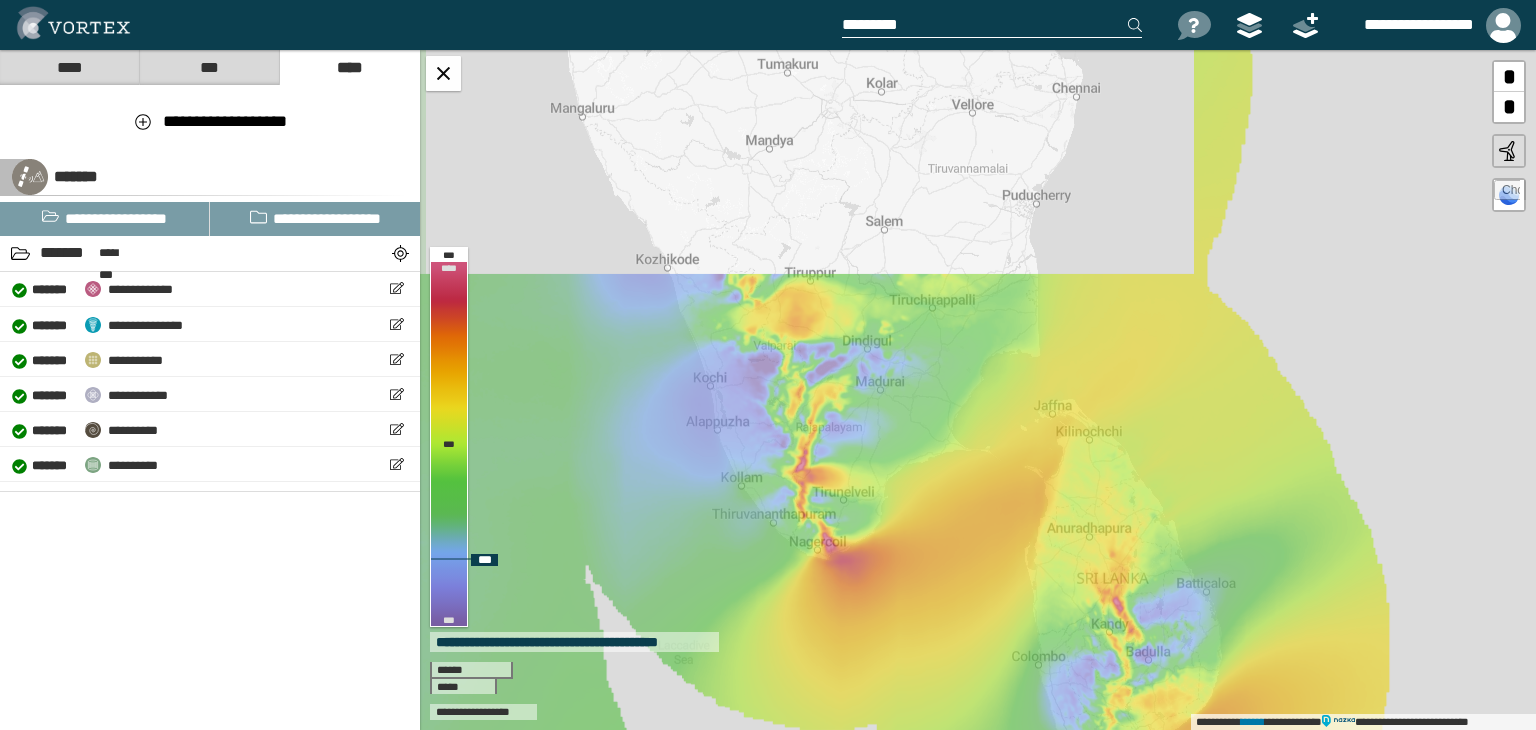 drag, startPoint x: 745, startPoint y: 169, endPoint x: 761, endPoint y: 401, distance: 232.55107 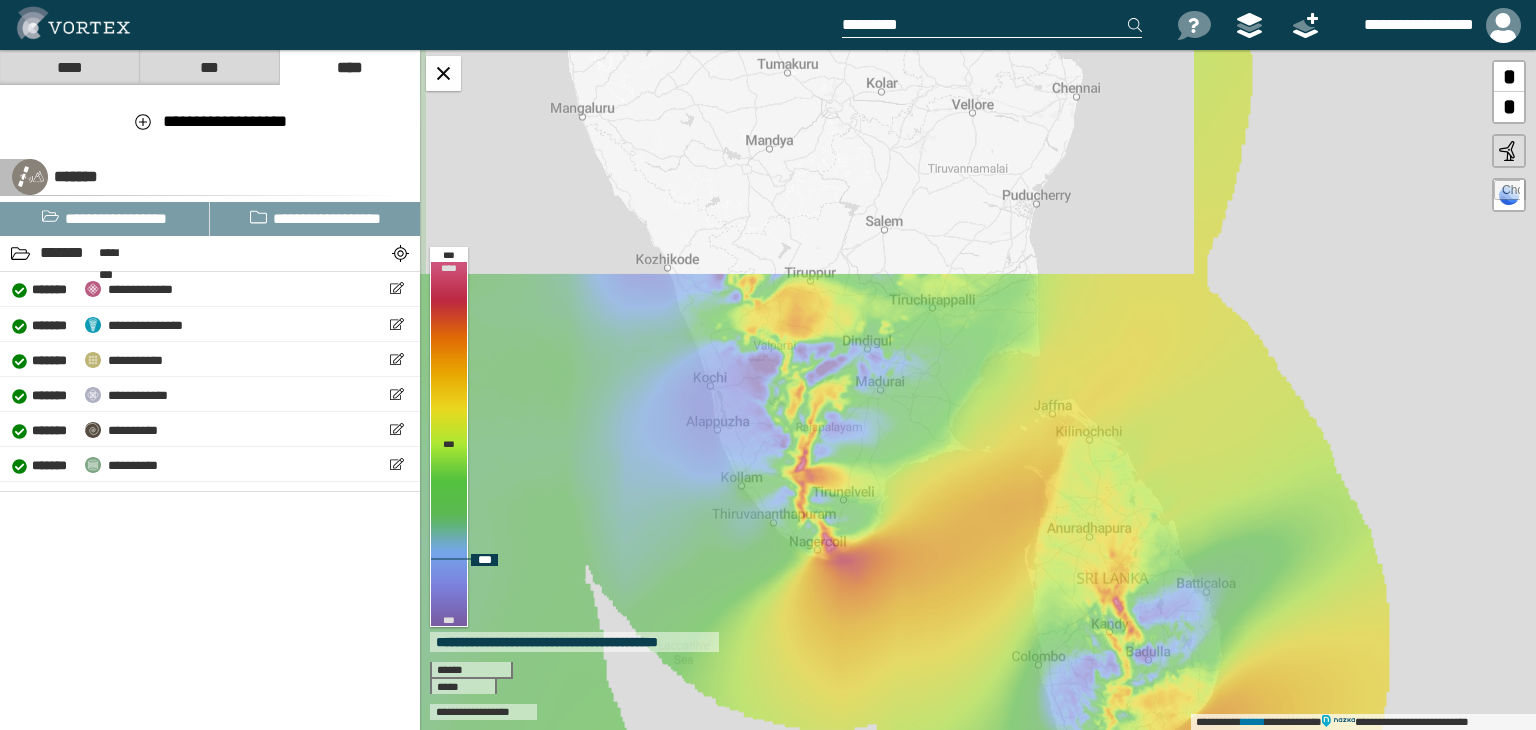 click on "**********" at bounding box center [978, 390] 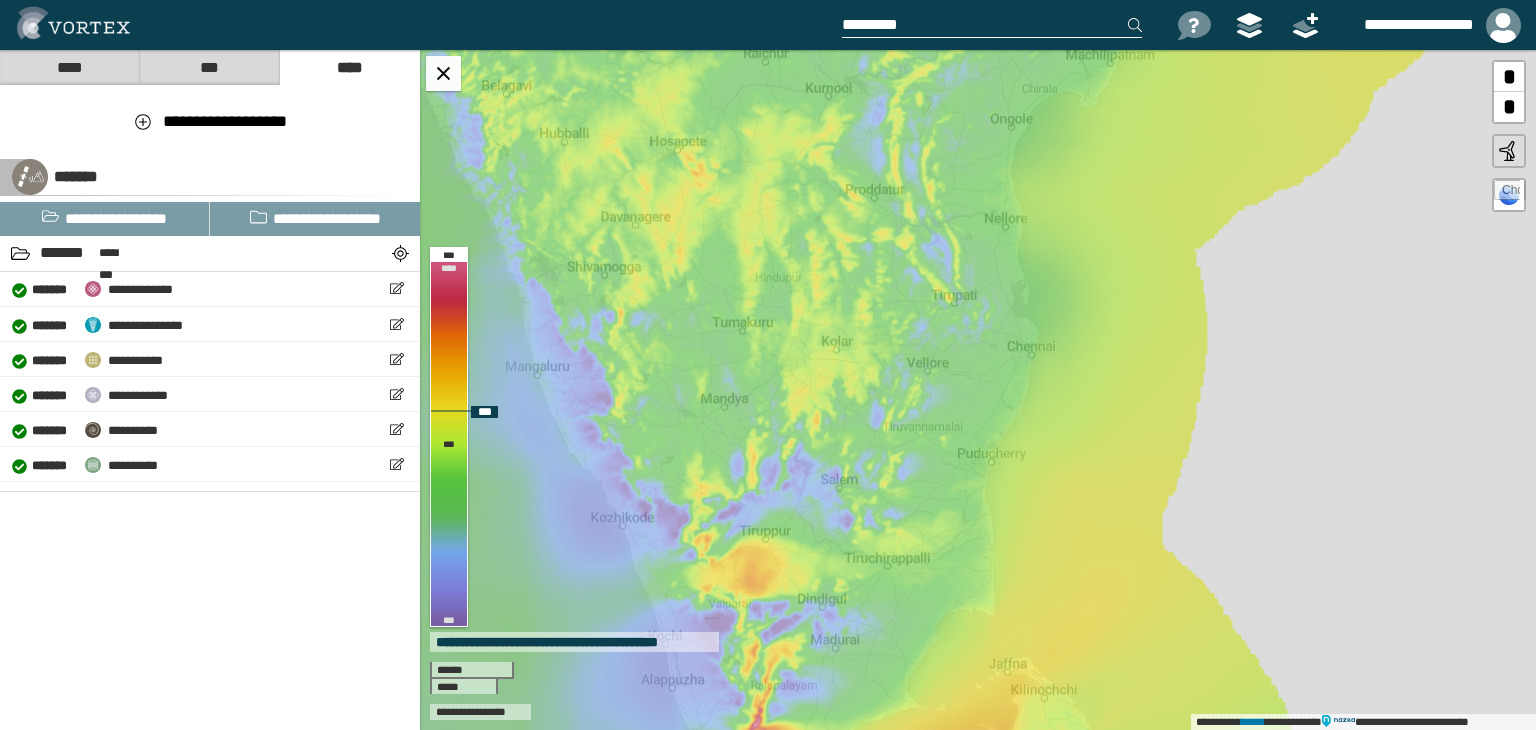 drag, startPoint x: 829, startPoint y: 313, endPoint x: 784, endPoint y: 535, distance: 226.5149 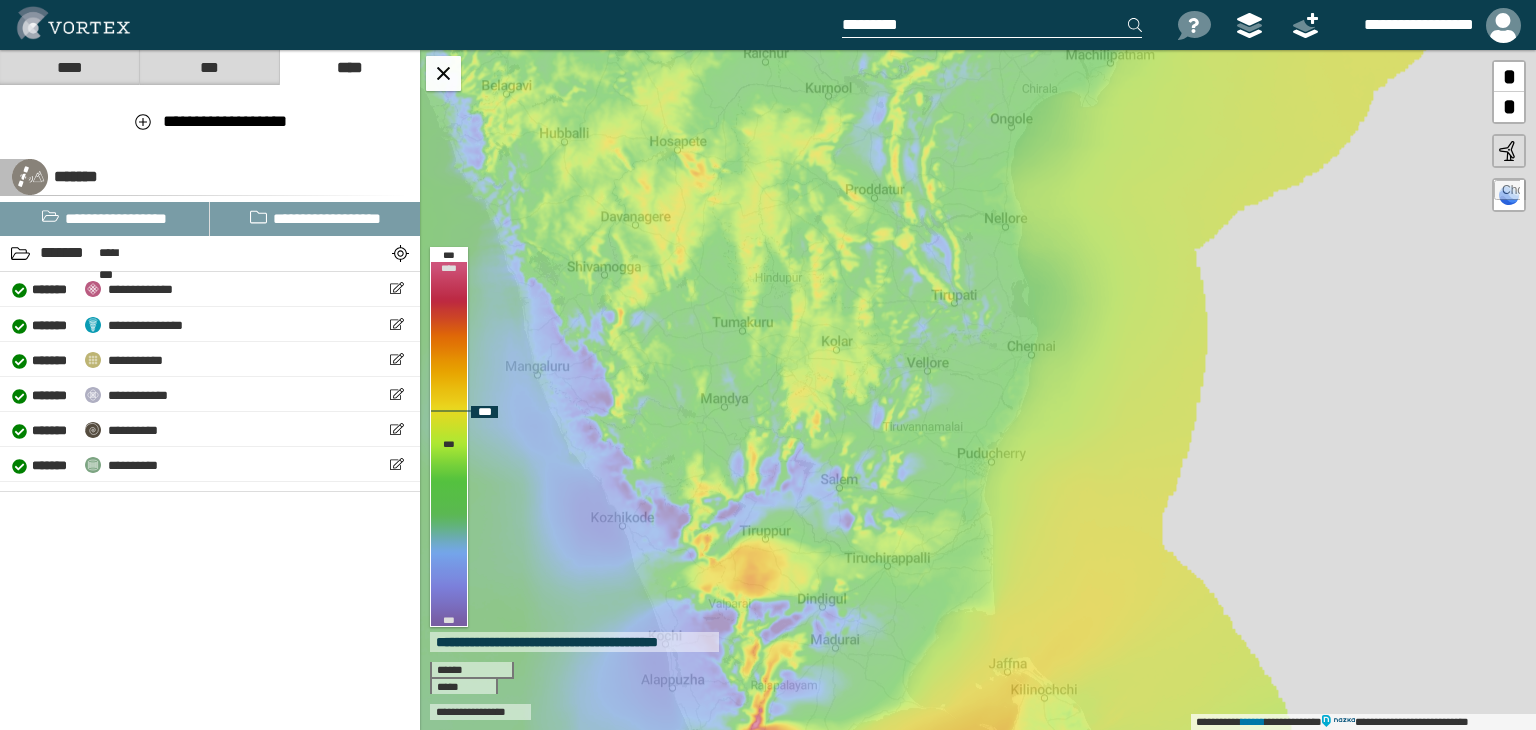 click on "**********" at bounding box center (978, 390) 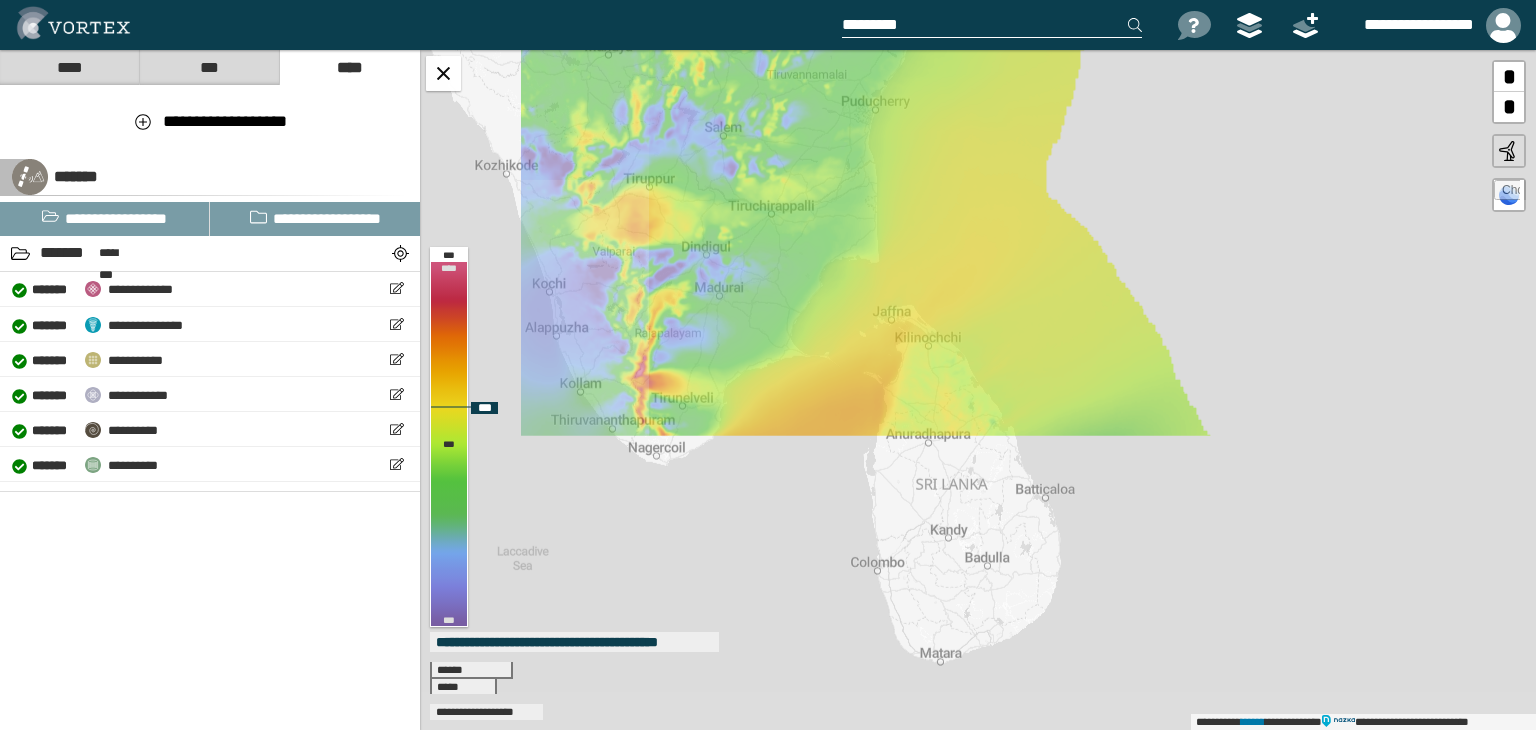 drag, startPoint x: 868, startPoint y: 565, endPoint x: 931, endPoint y: 269, distance: 302.63013 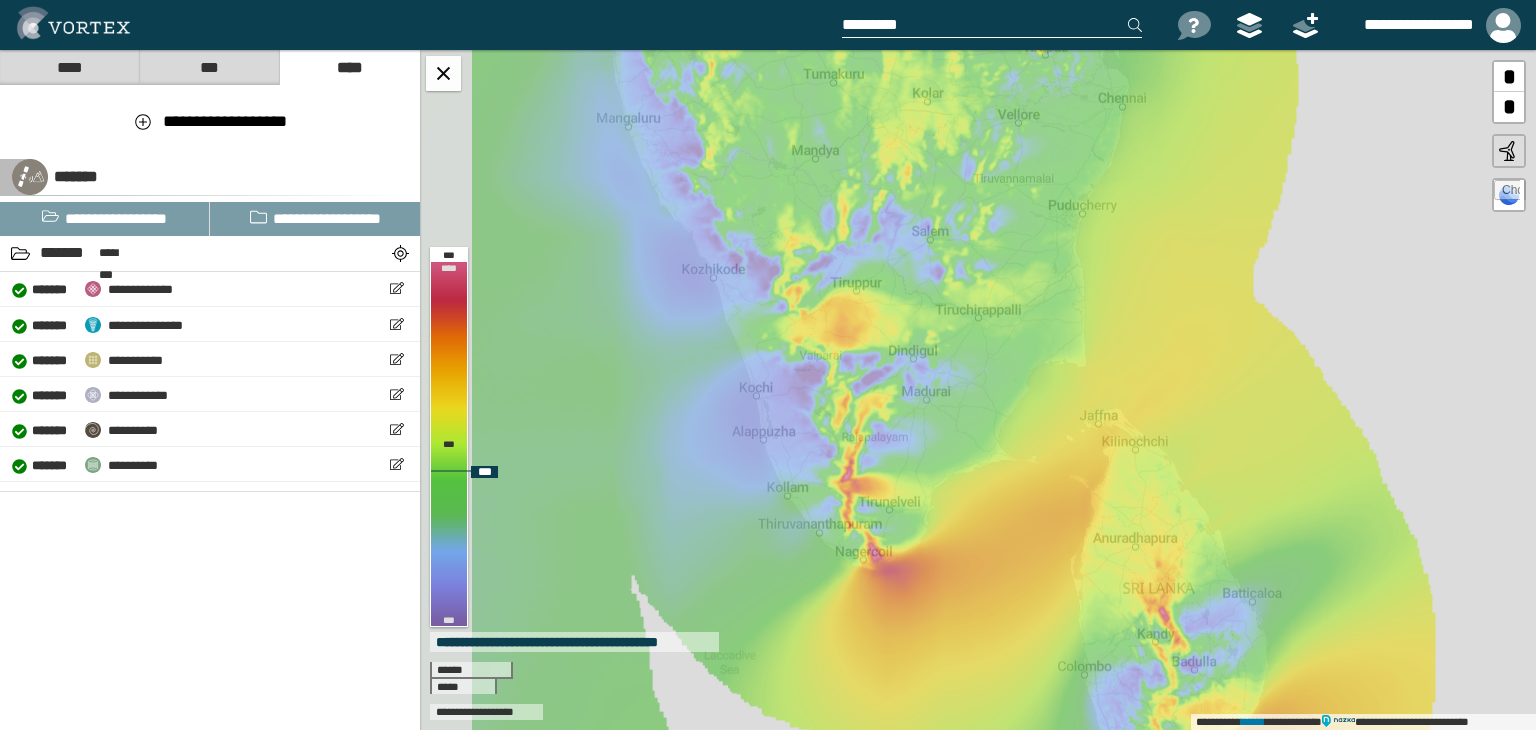 drag, startPoint x: 584, startPoint y: 222, endPoint x: 814, endPoint y: 305, distance: 244.5179 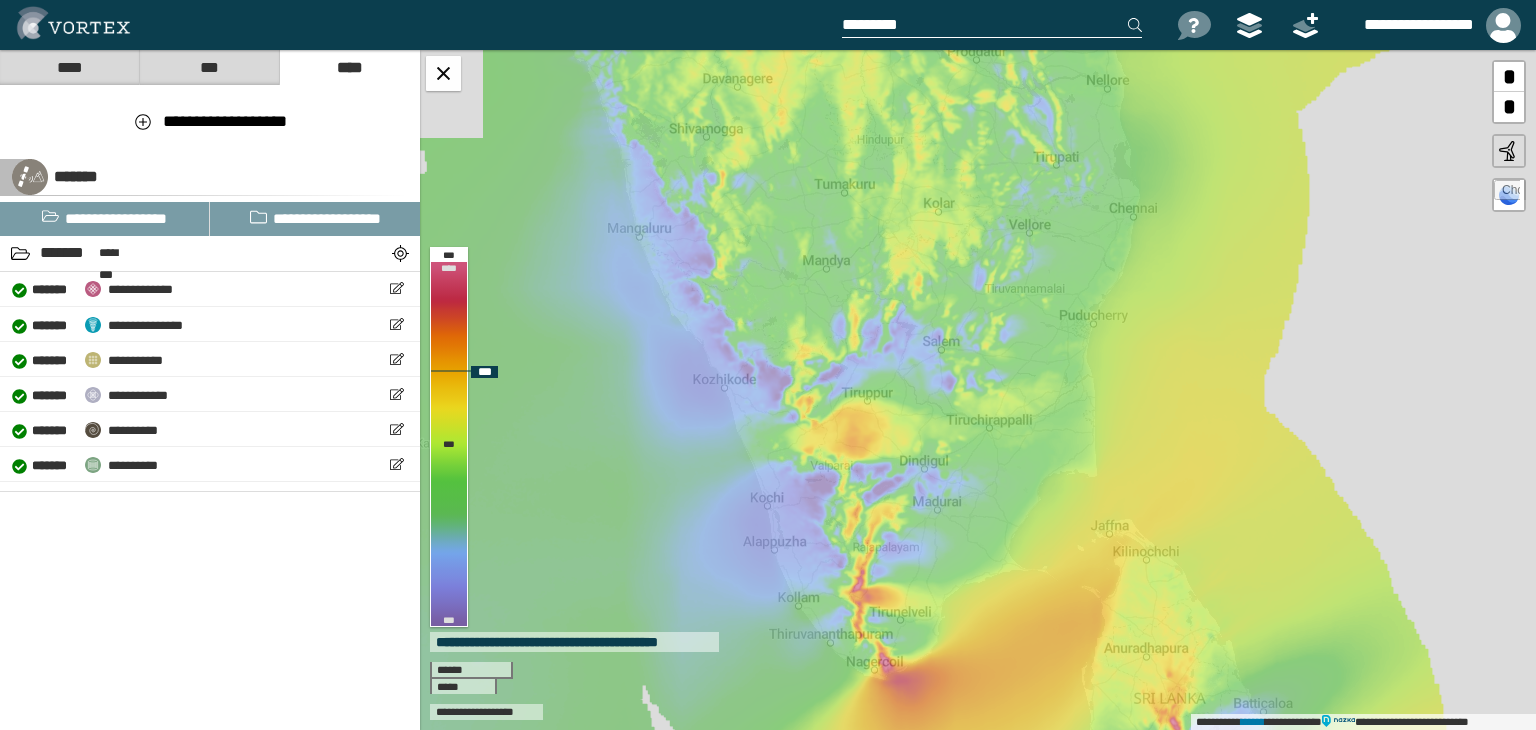 drag, startPoint x: 840, startPoint y: 308, endPoint x: 851, endPoint y: 418, distance: 110.54863 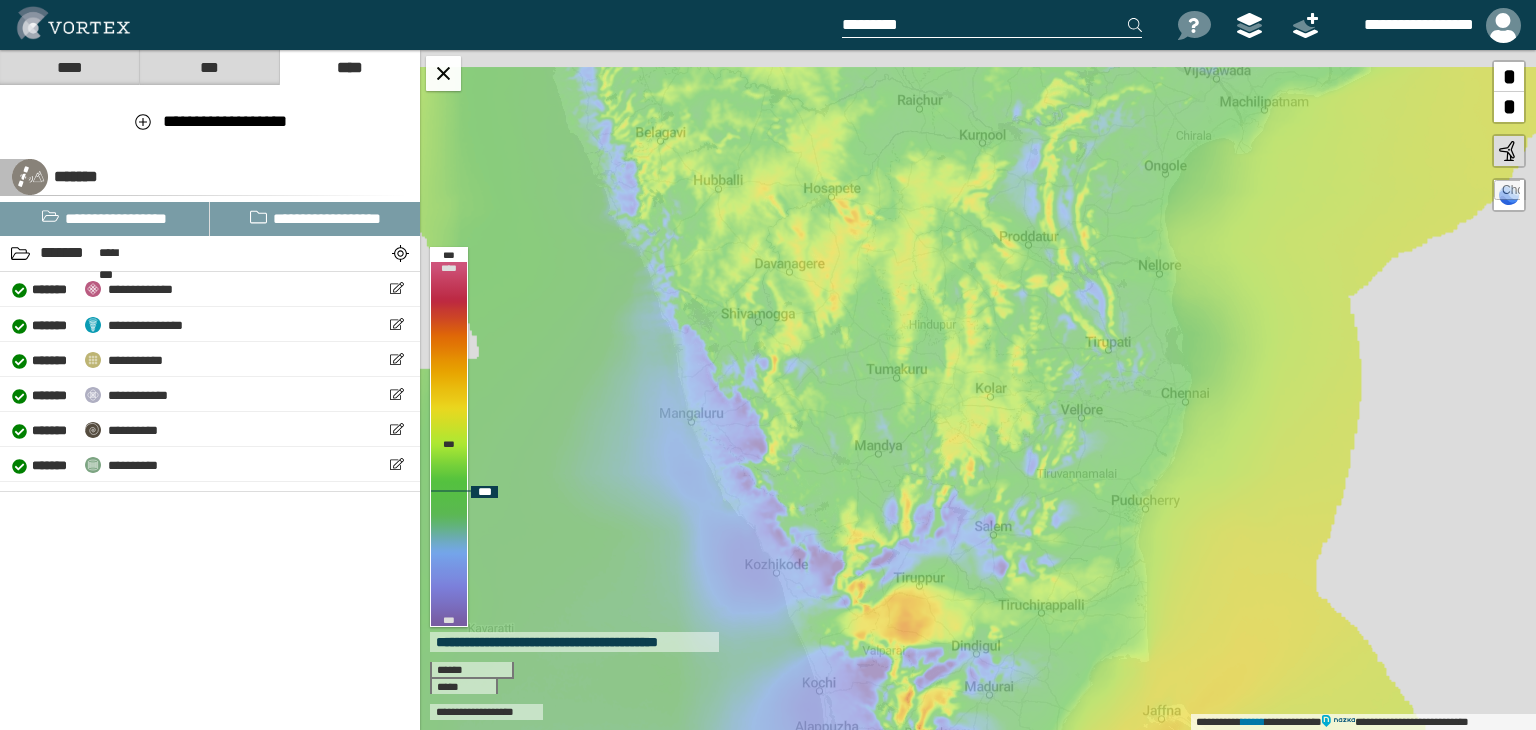 drag, startPoint x: 780, startPoint y: 220, endPoint x: 832, endPoint y: 405, distance: 192.16919 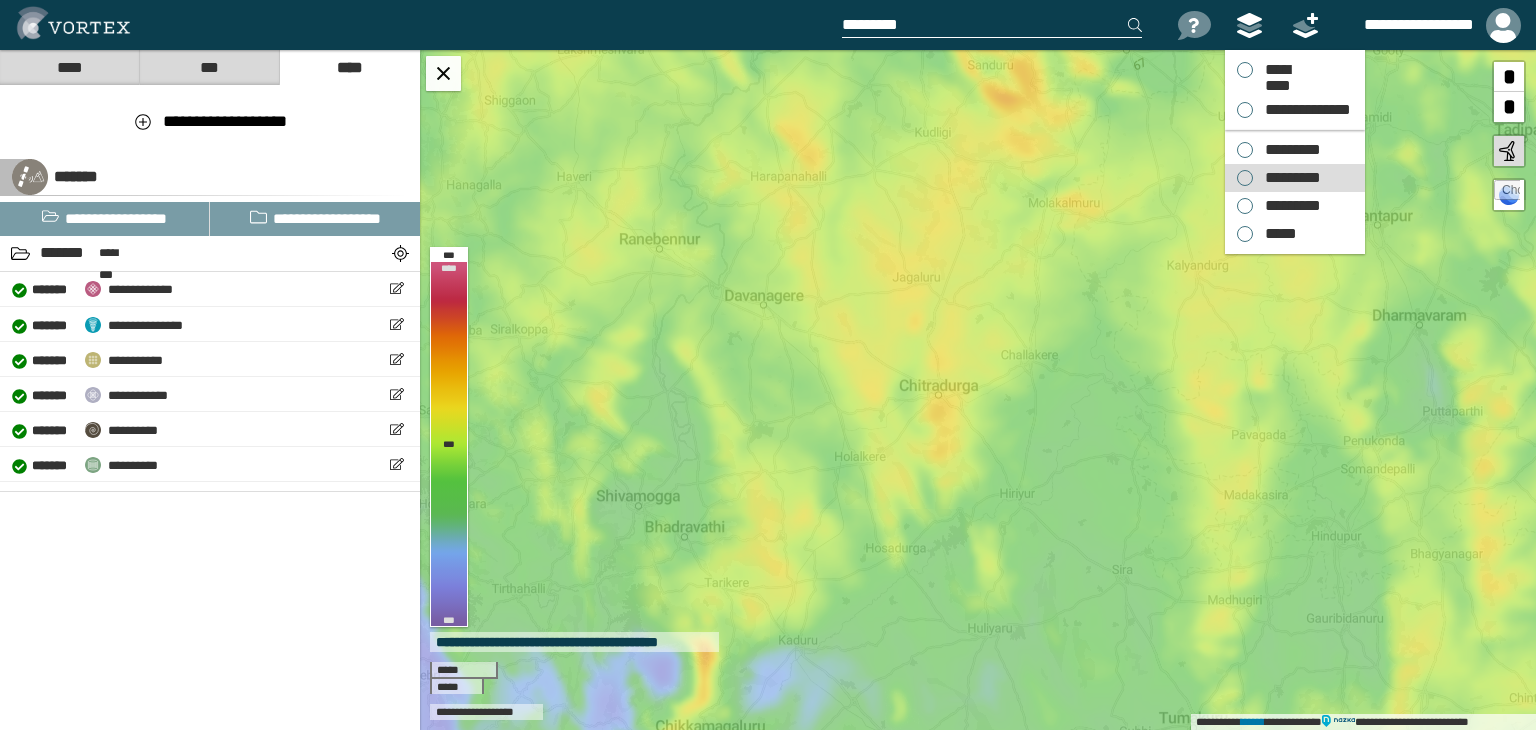 click on "*********" at bounding box center (1288, 178) 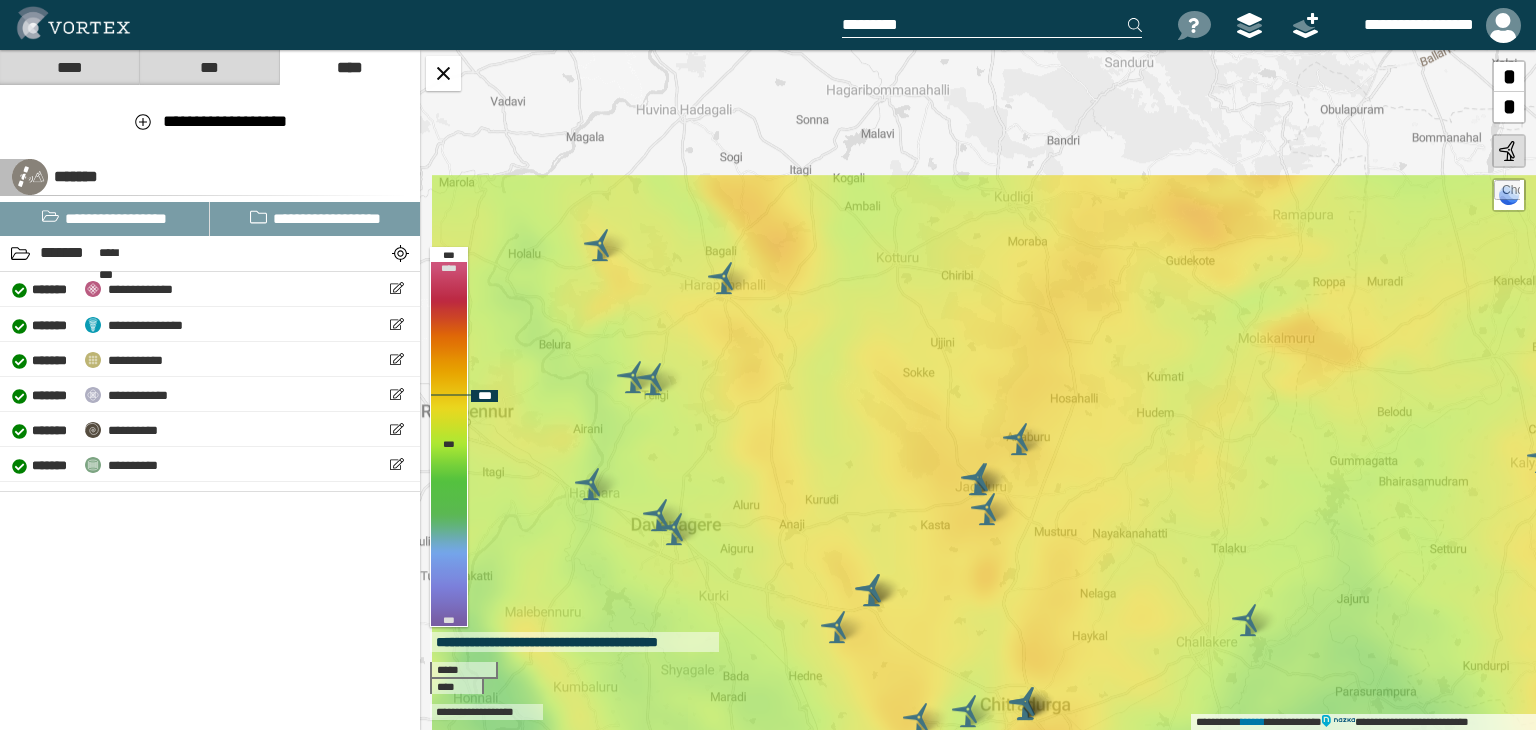 drag, startPoint x: 664, startPoint y: 182, endPoint x: 745, endPoint y: 382, distance: 215.77998 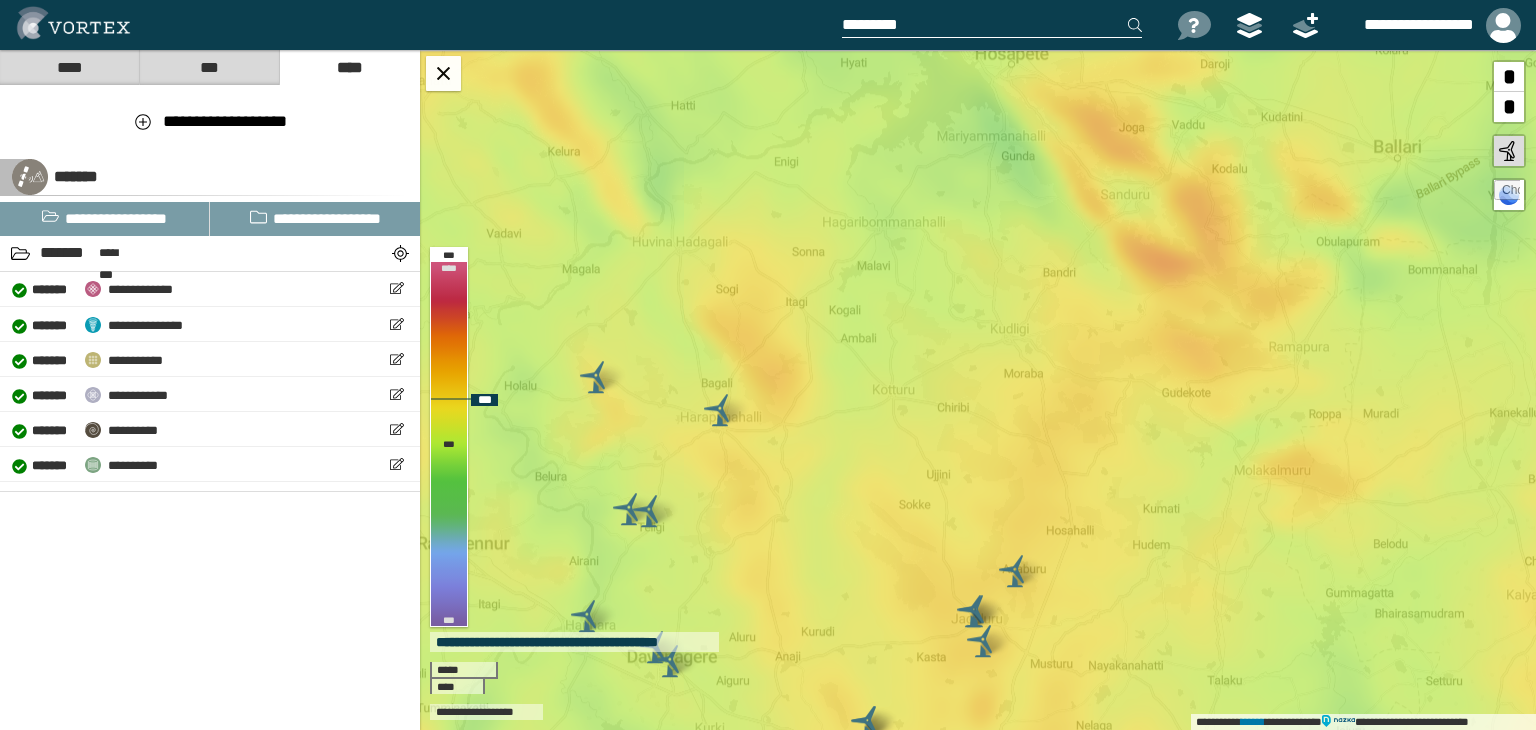 drag, startPoint x: 761, startPoint y: 346, endPoint x: 757, endPoint y: 423, distance: 77.10383 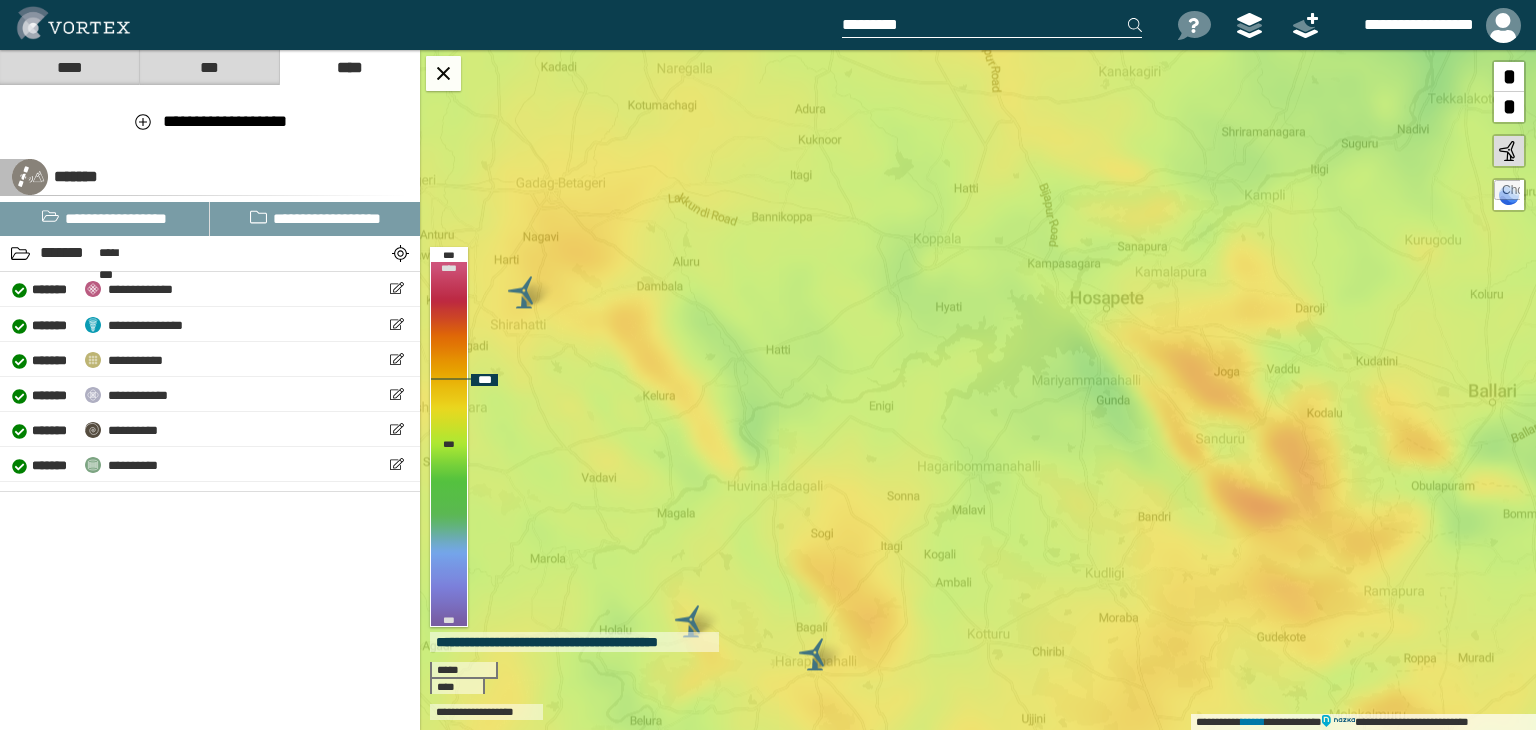 drag, startPoint x: 733, startPoint y: 341, endPoint x: 828, endPoint y: 578, distance: 255.33116 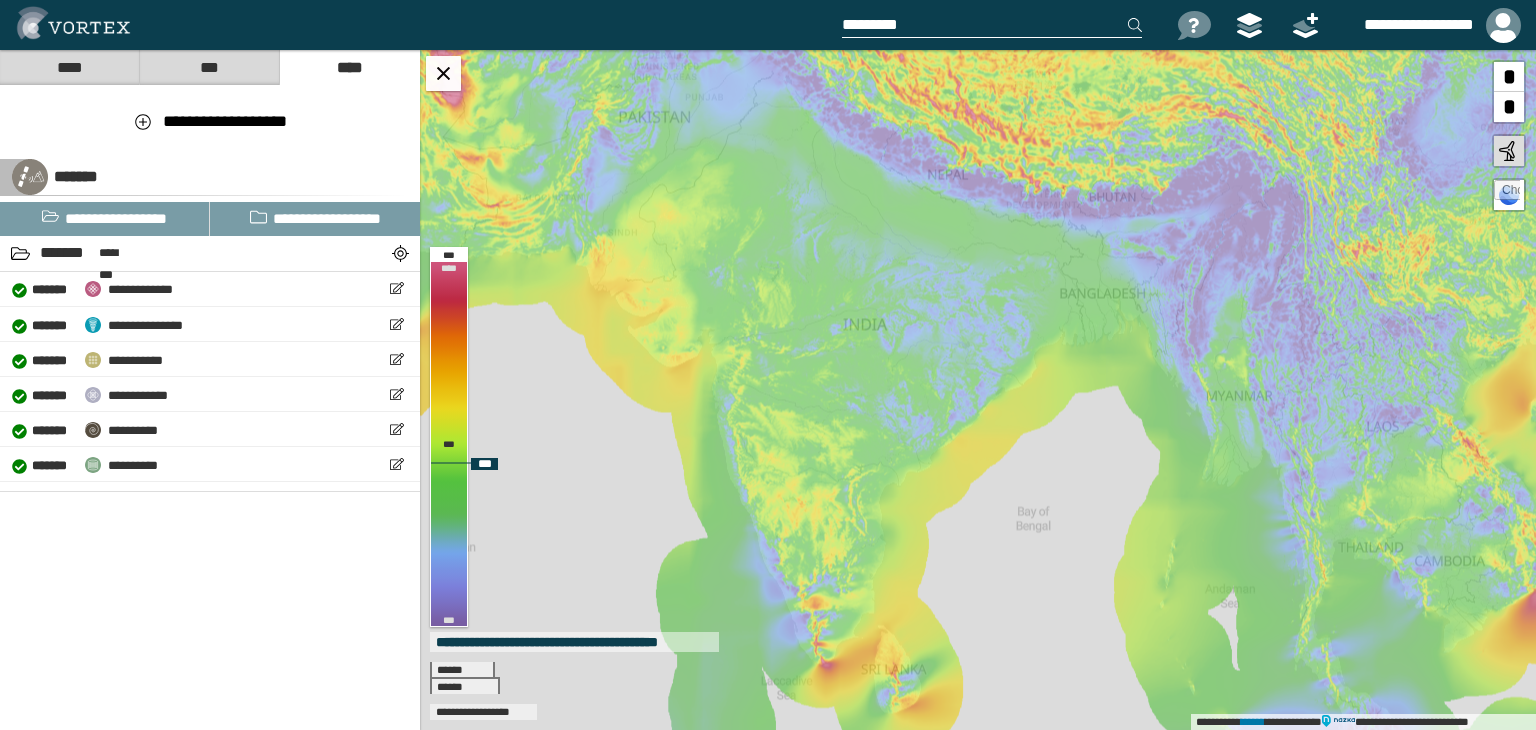 drag, startPoint x: 916, startPoint y: 296, endPoint x: 853, endPoint y: 477, distance: 191.65073 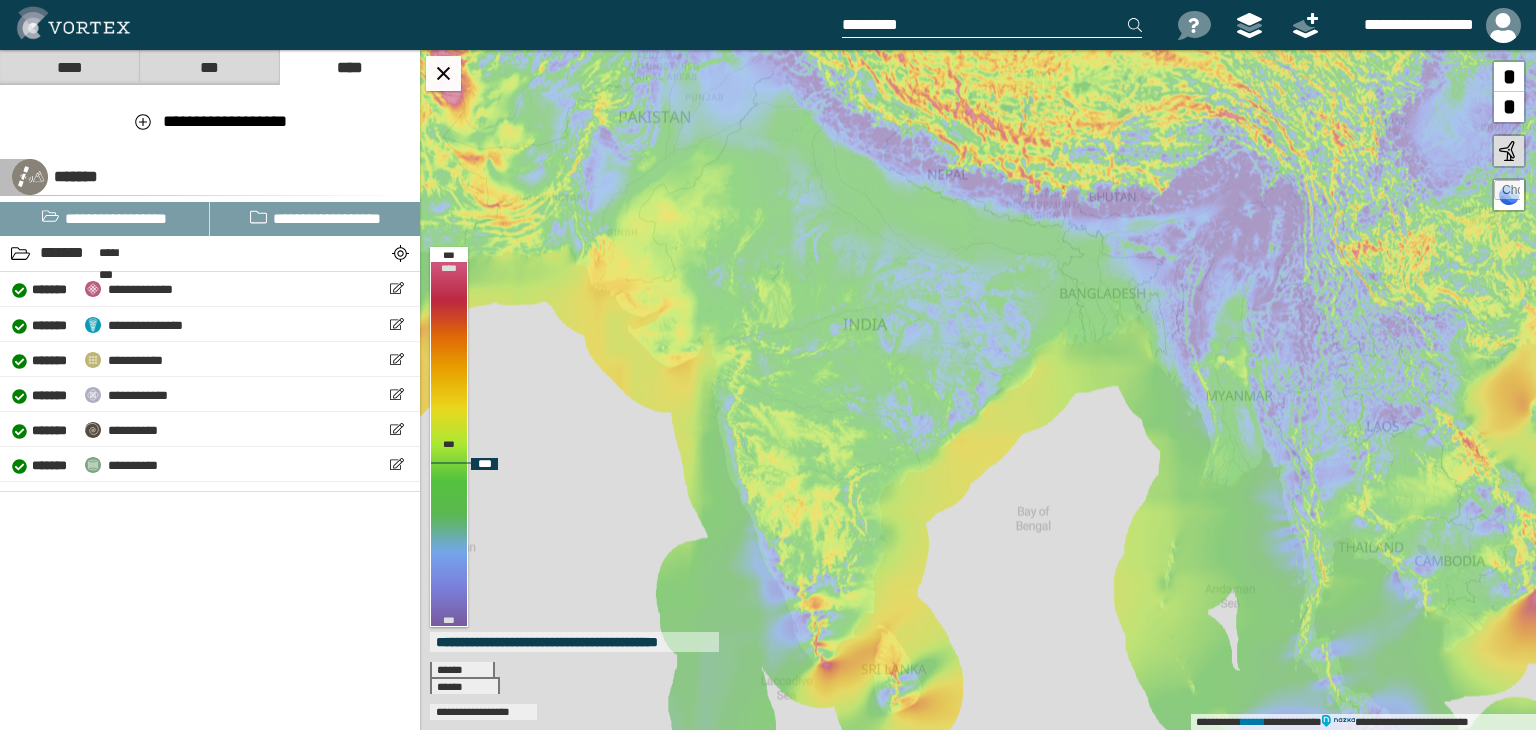 click on "**********" at bounding box center (978, 390) 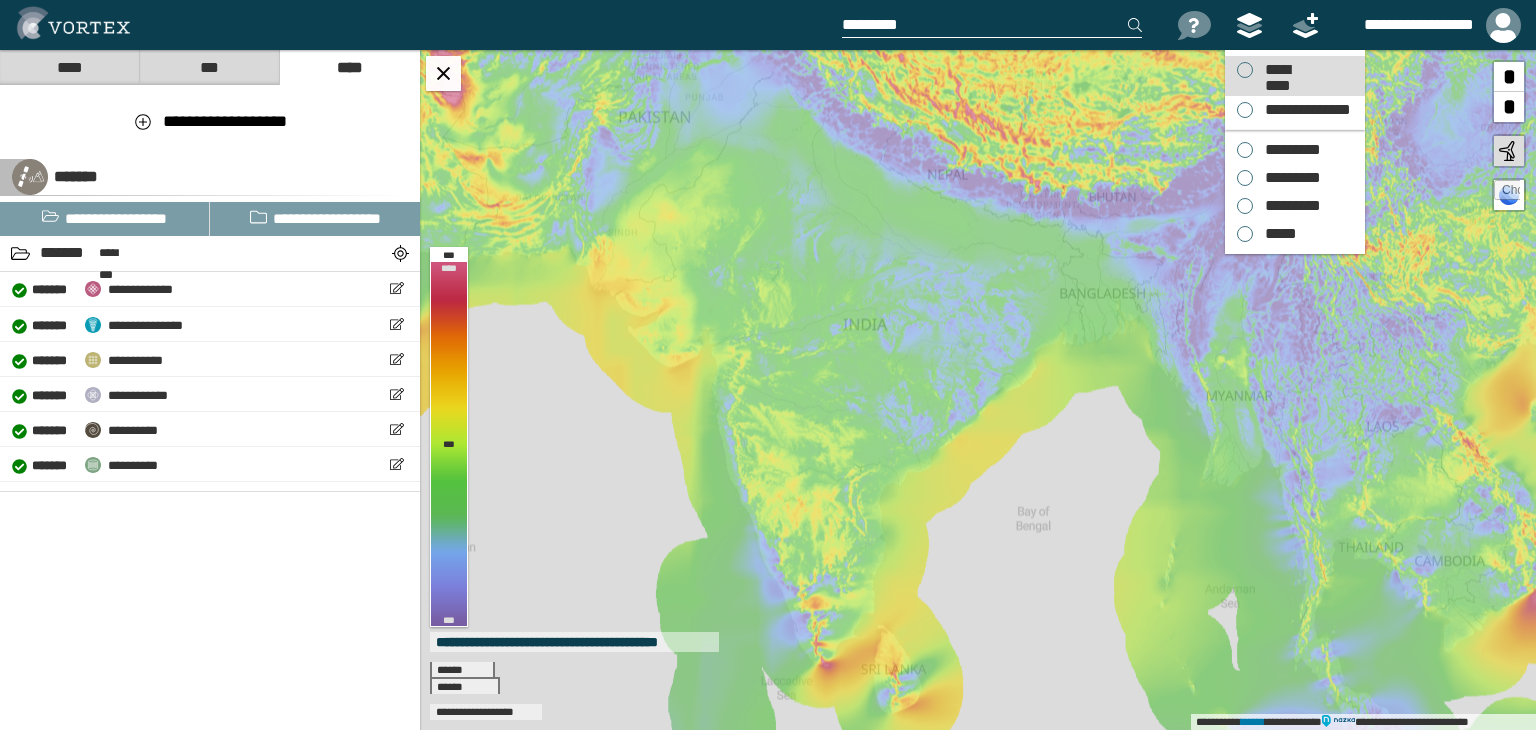 click on "*********" at bounding box center [1277, 70] 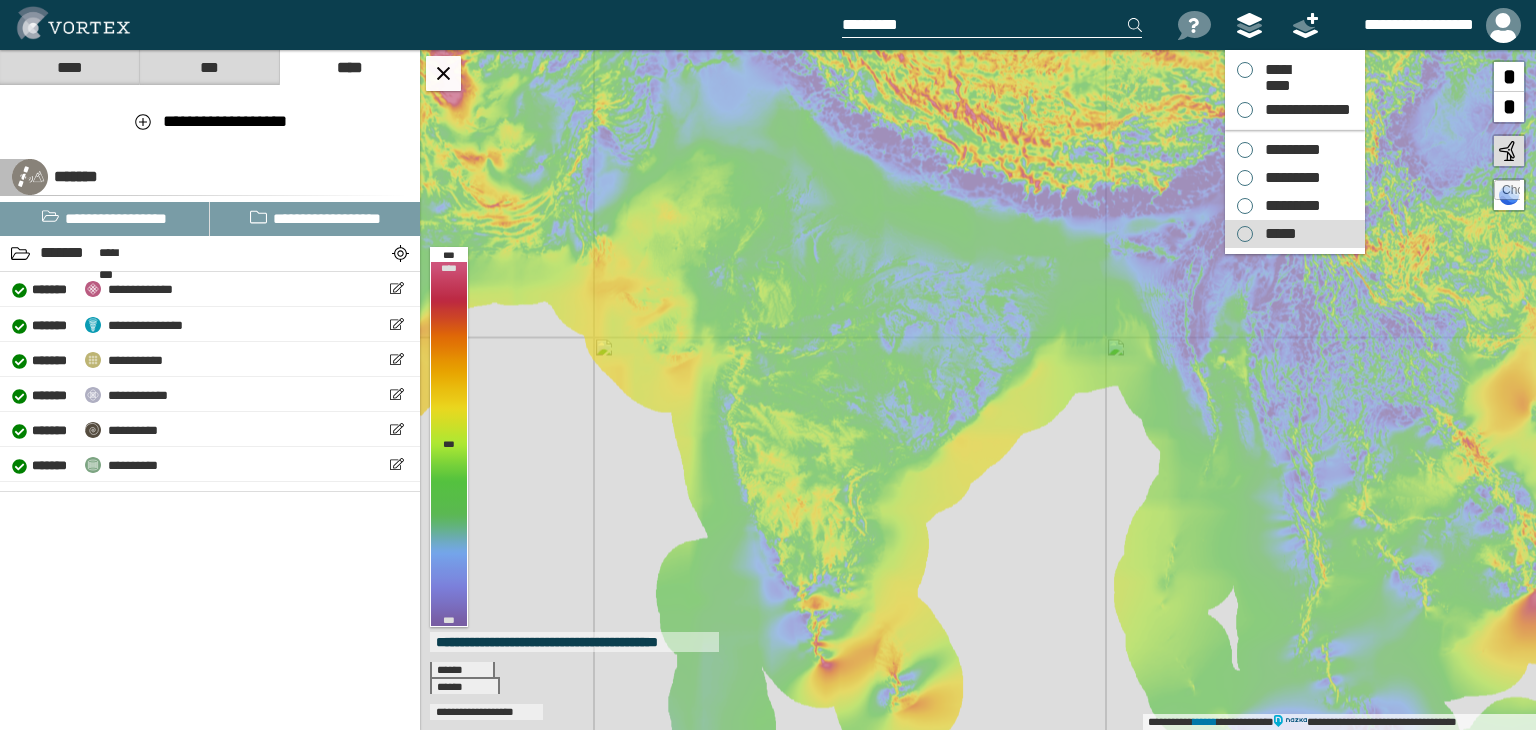 click on "*****" at bounding box center (1267, 234) 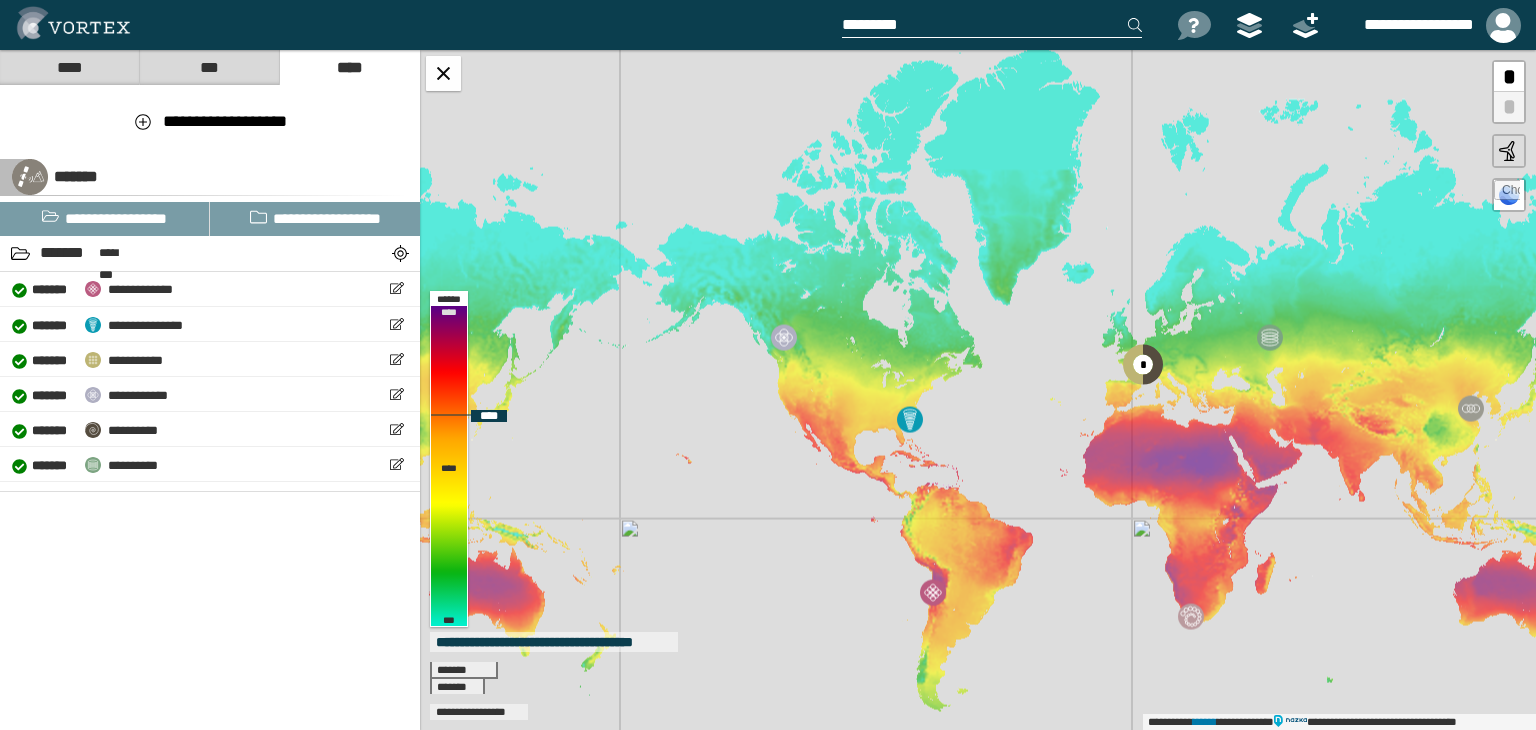 drag, startPoint x: 1021, startPoint y: 412, endPoint x: 1419, endPoint y: 526, distance: 414.00482 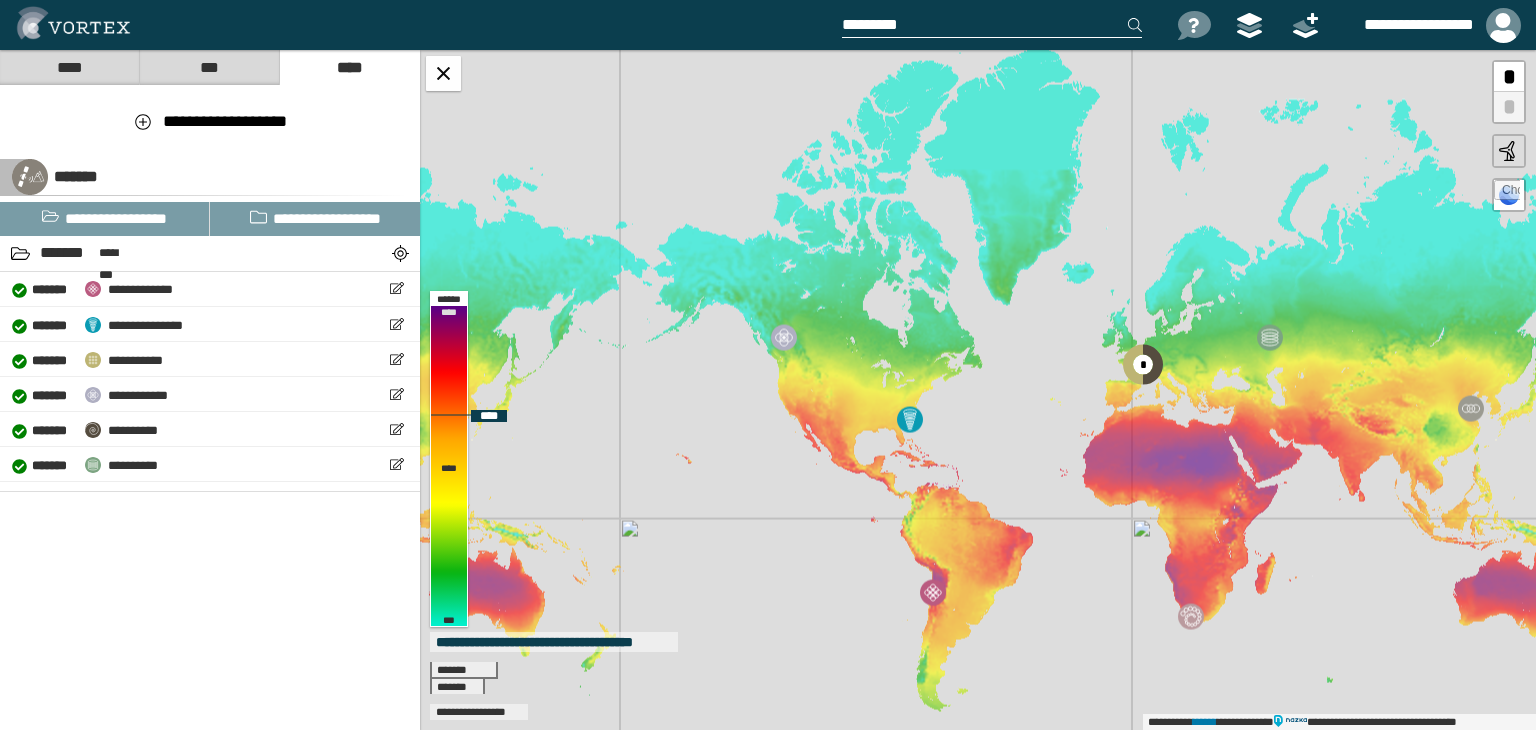click on "**********" at bounding box center [978, 390] 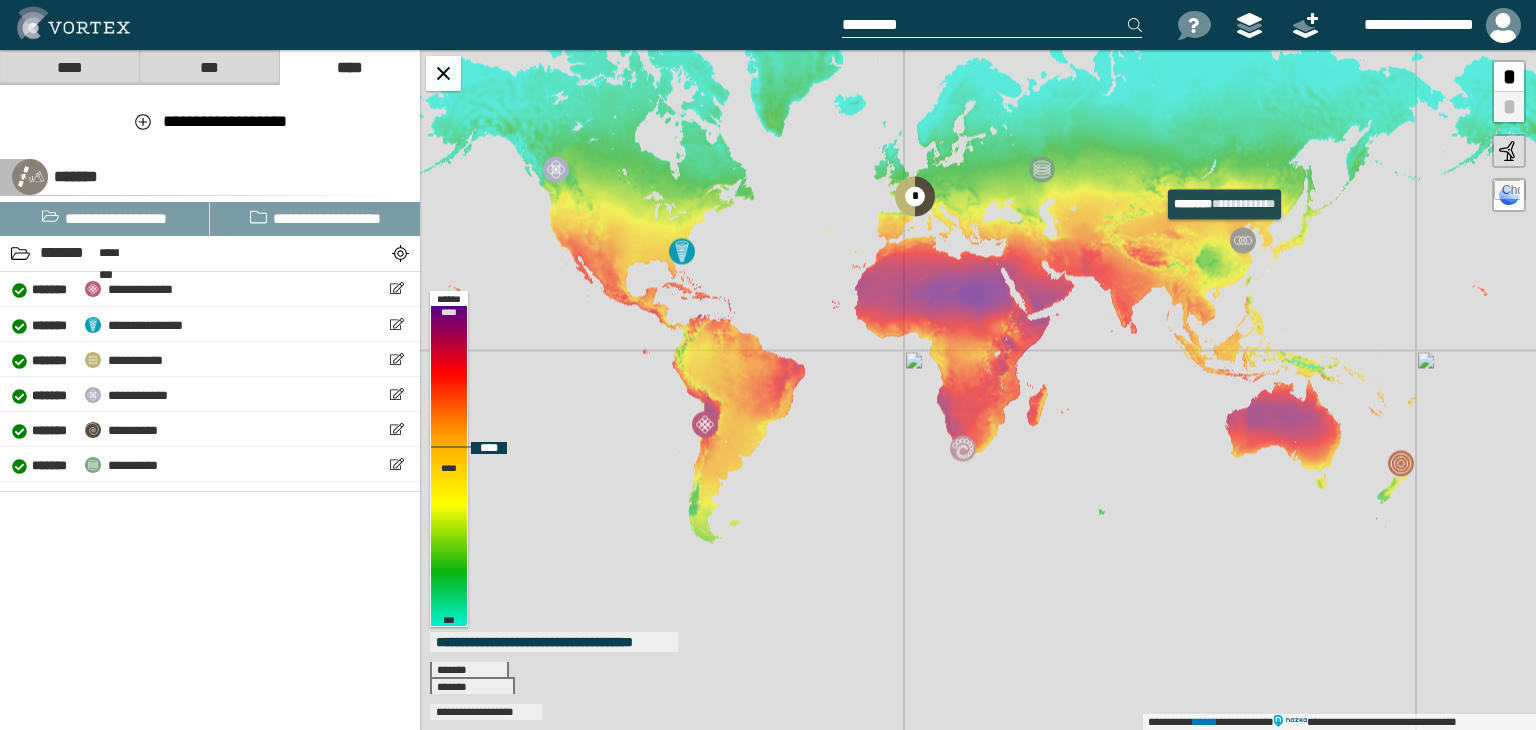 drag, startPoint x: 1460, startPoint y: 405, endPoint x: 1232, endPoint y: 237, distance: 283.21017 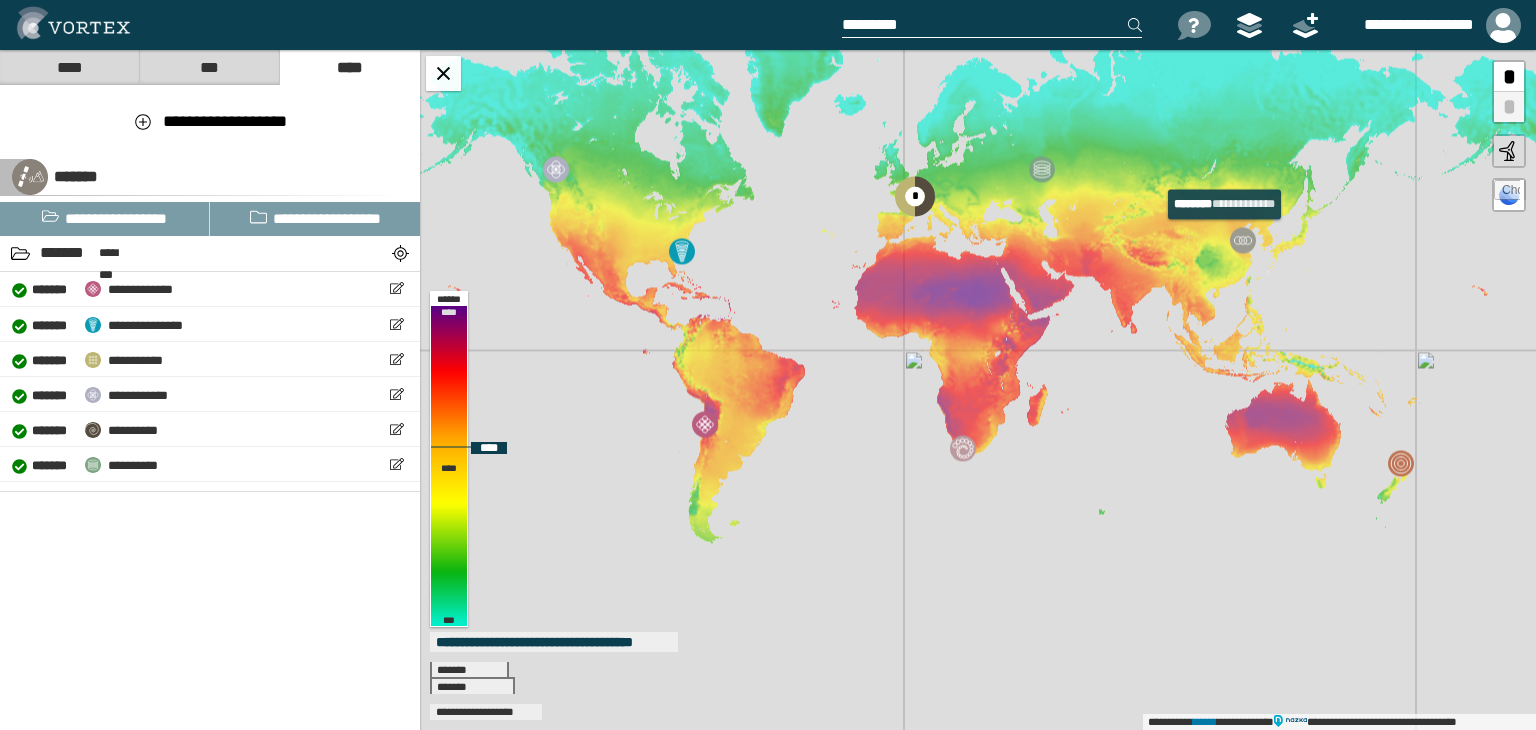 click at bounding box center (1243, 240) 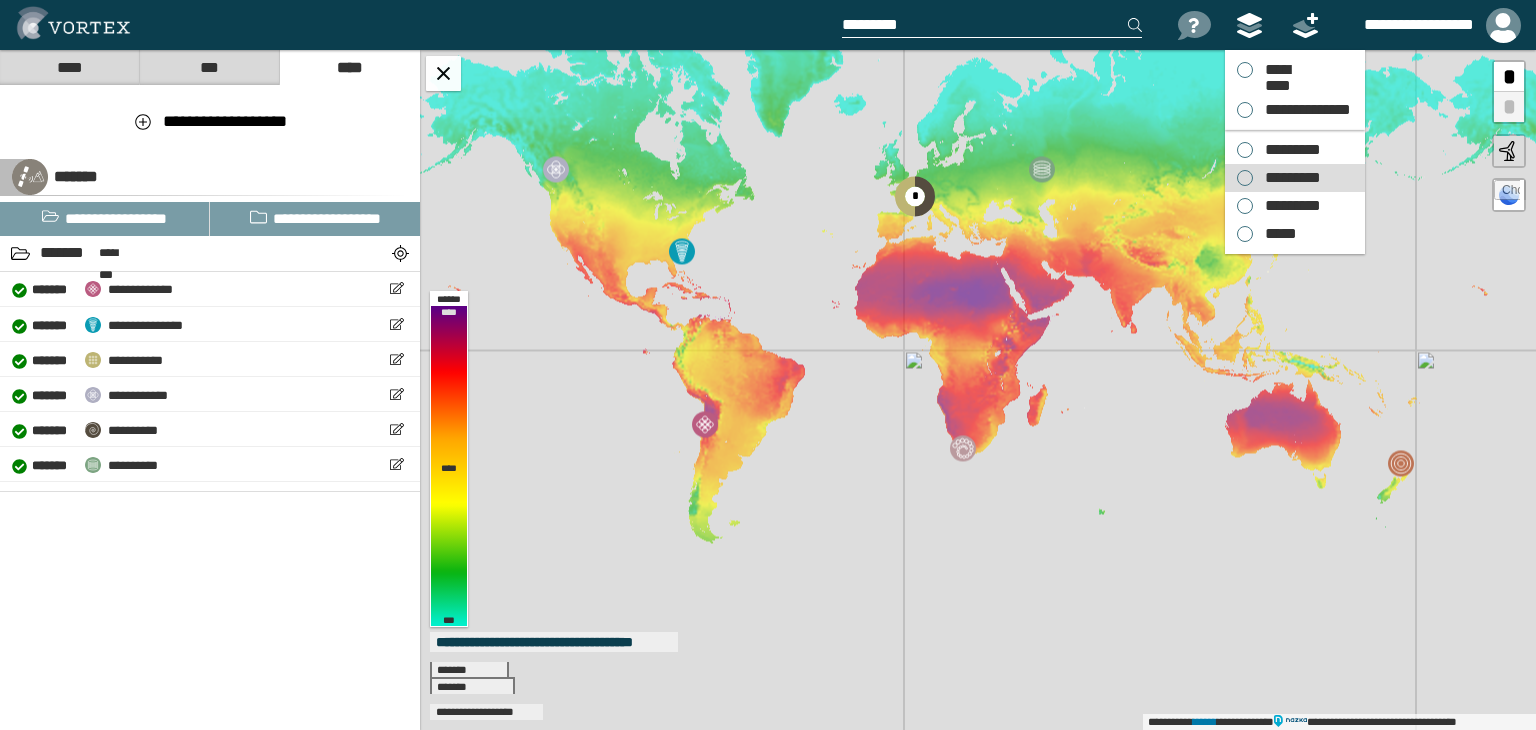 click on "*********" at bounding box center [1288, 178] 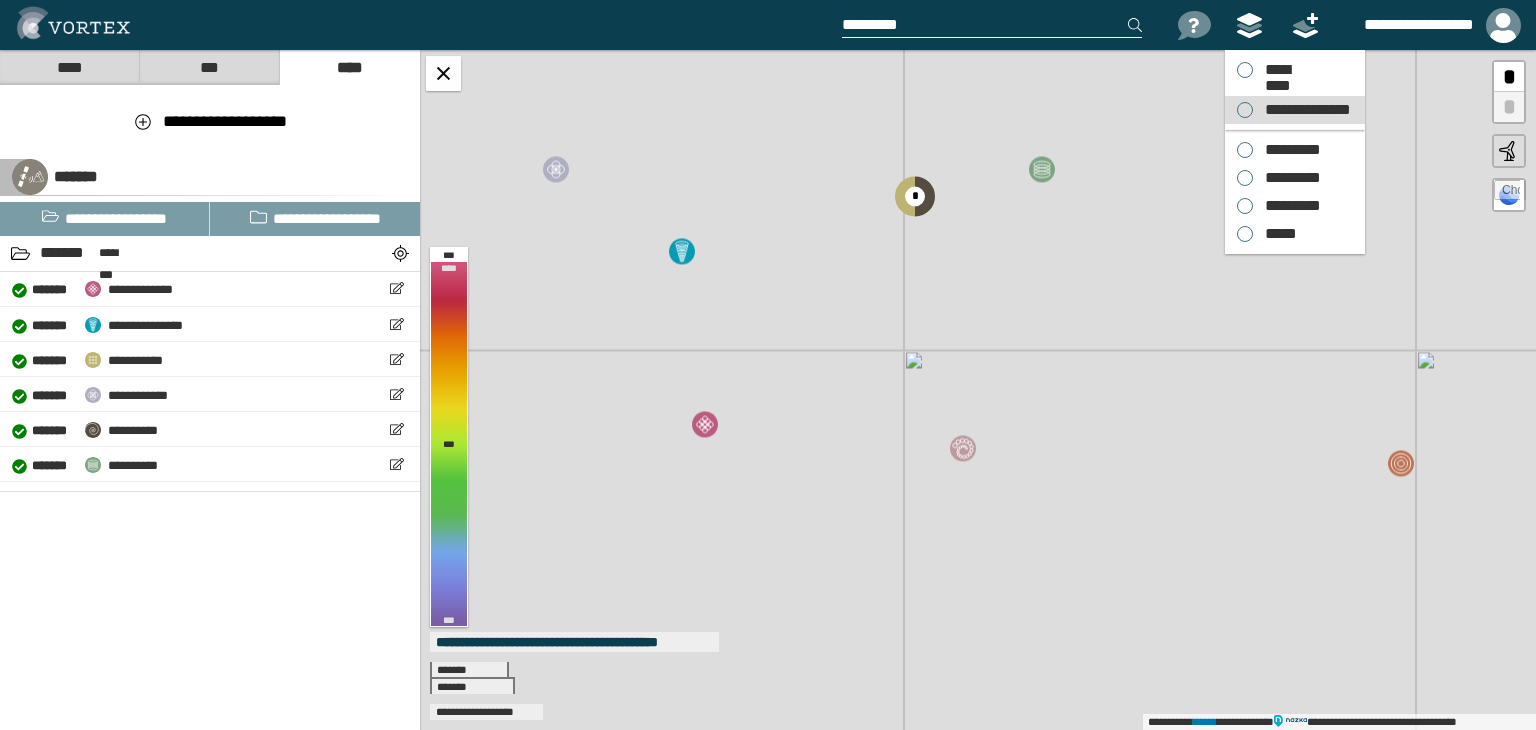 click on "**********" at bounding box center (1295, 110) 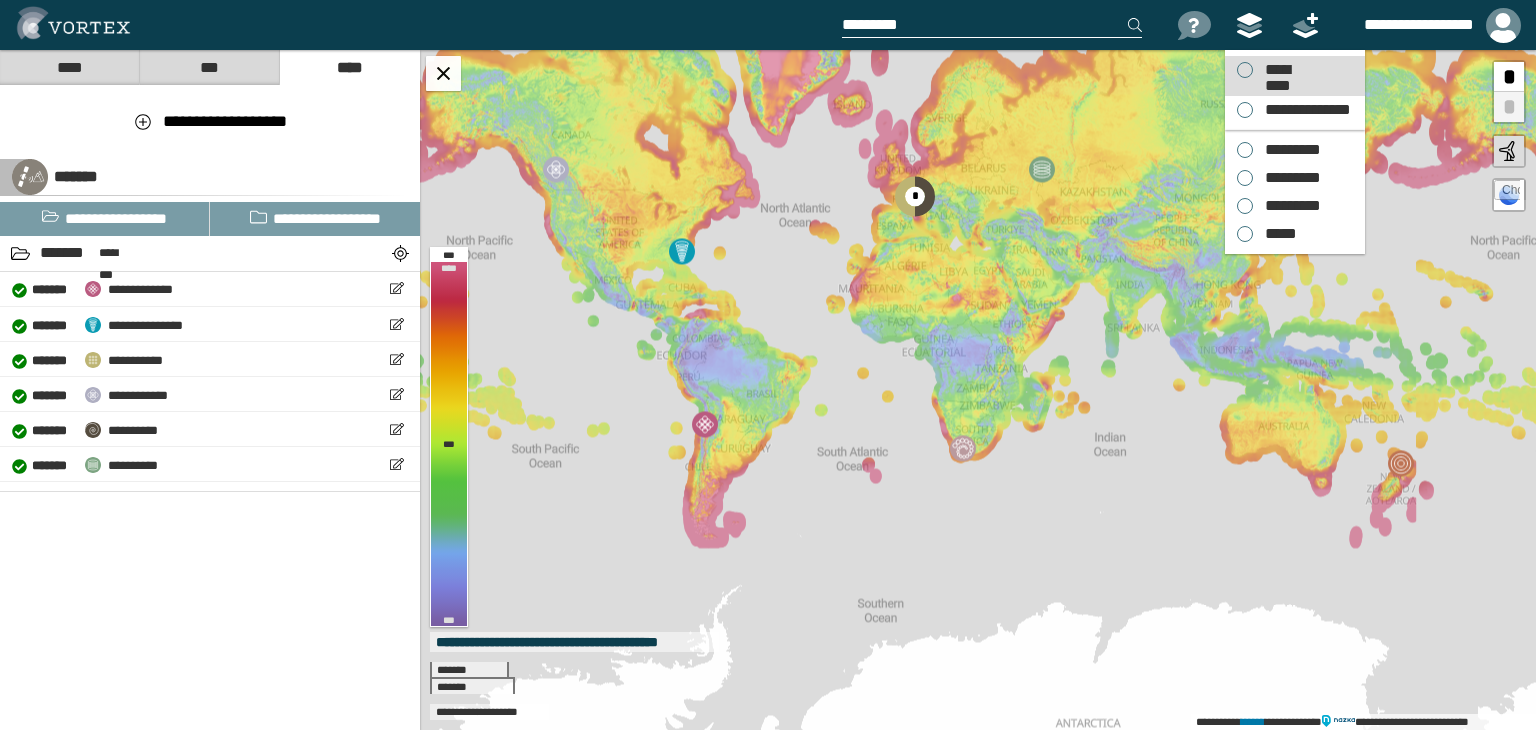 click on "*********" at bounding box center [1277, 70] 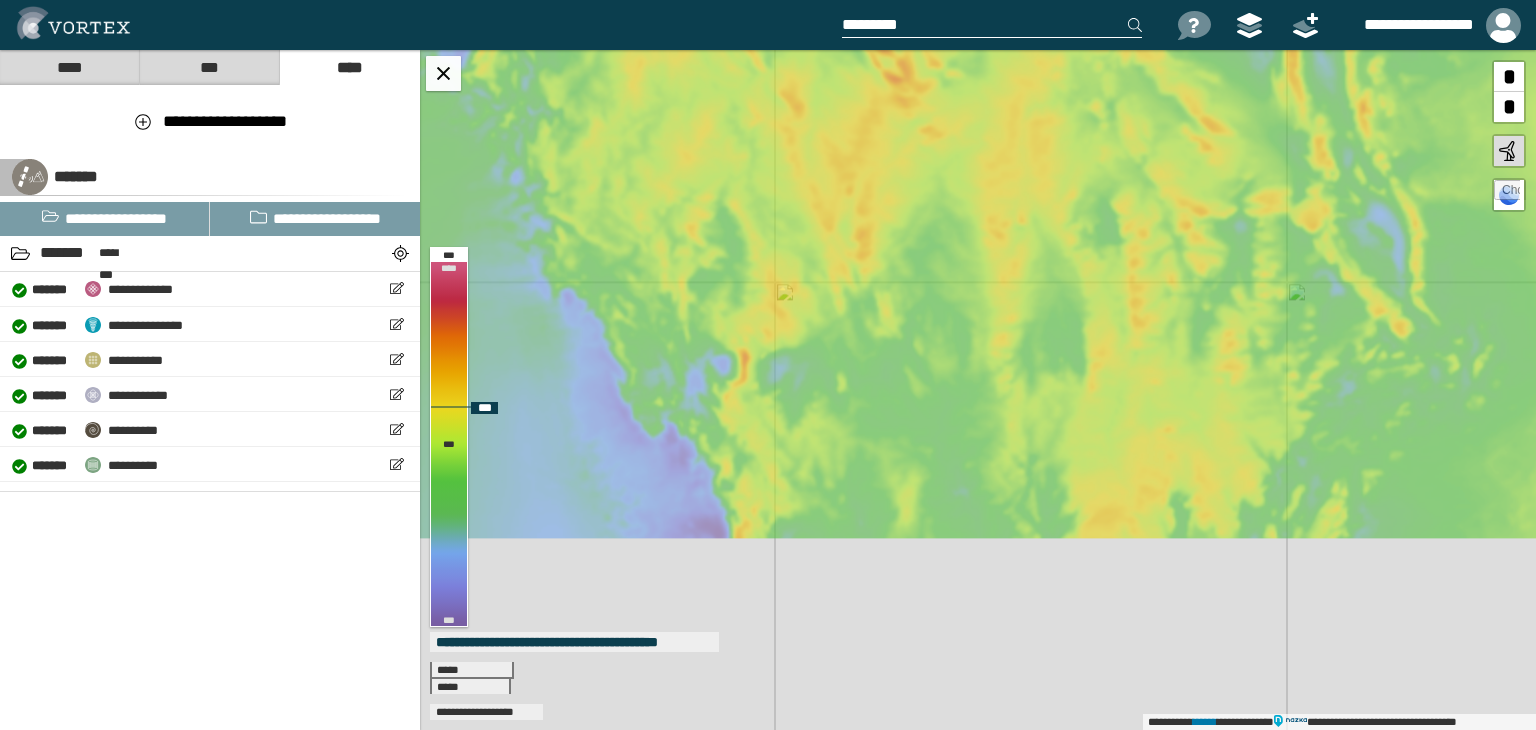 drag, startPoint x: 1036, startPoint y: 397, endPoint x: 1003, endPoint y: 264, distance: 137.03284 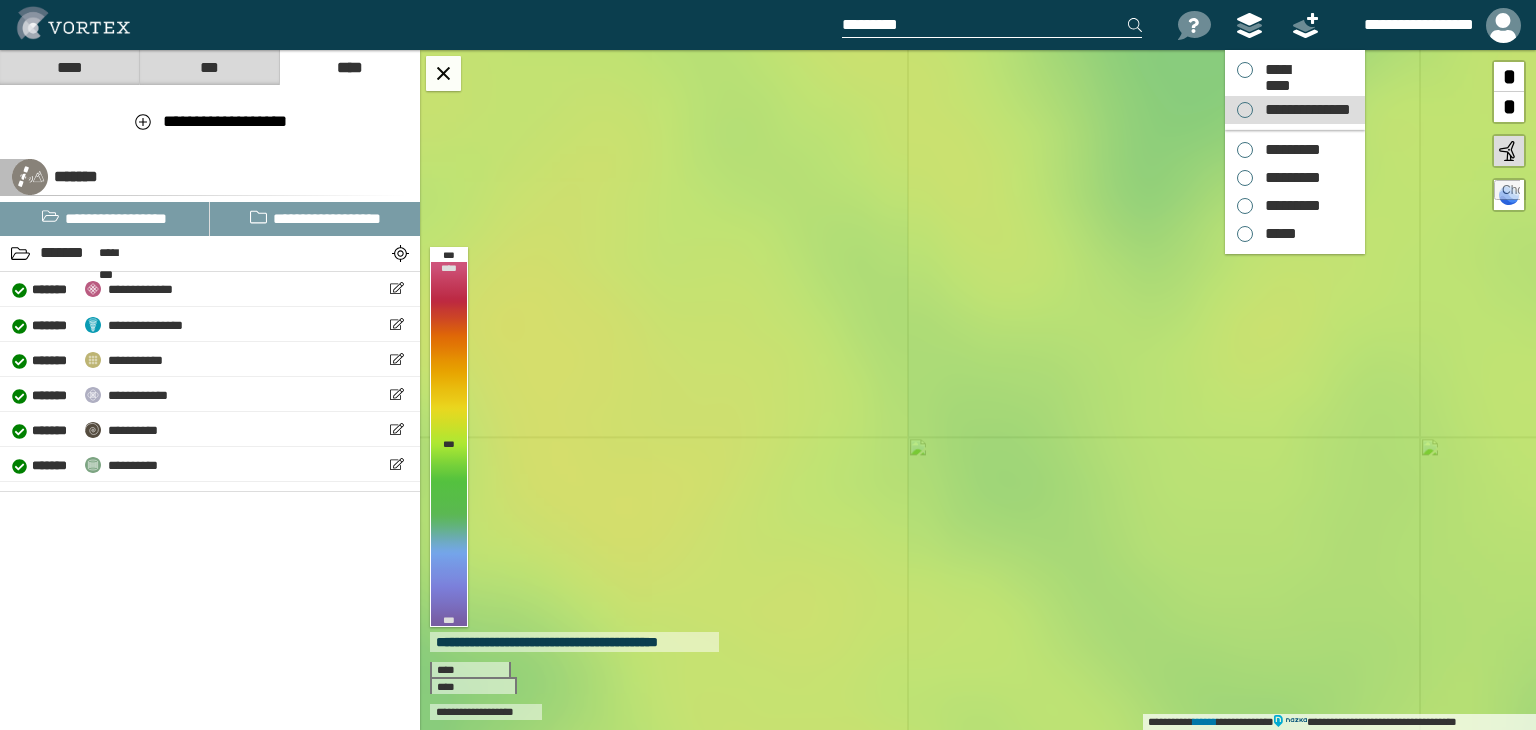 click on "**********" at bounding box center [1295, 110] 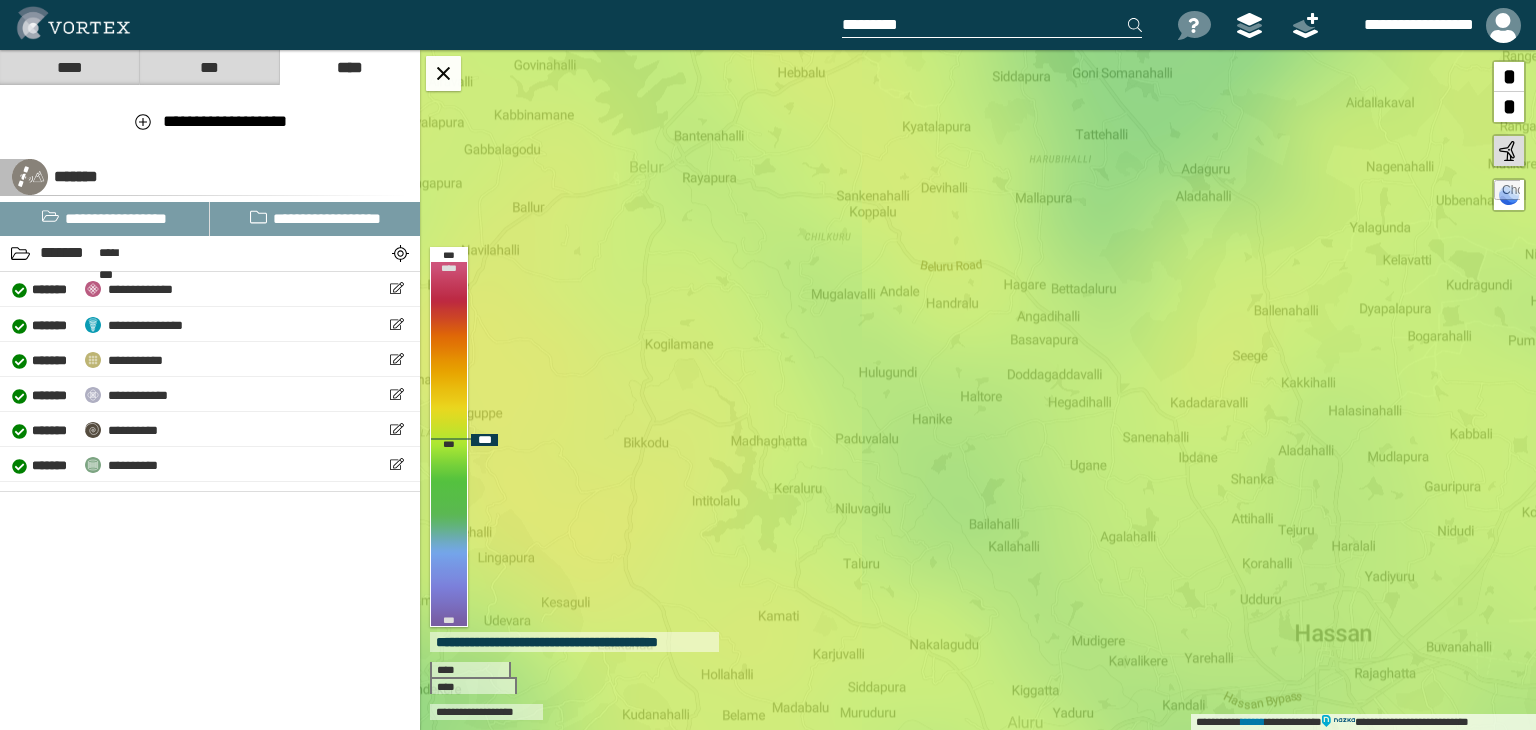 click on "**********" at bounding box center (978, 390) 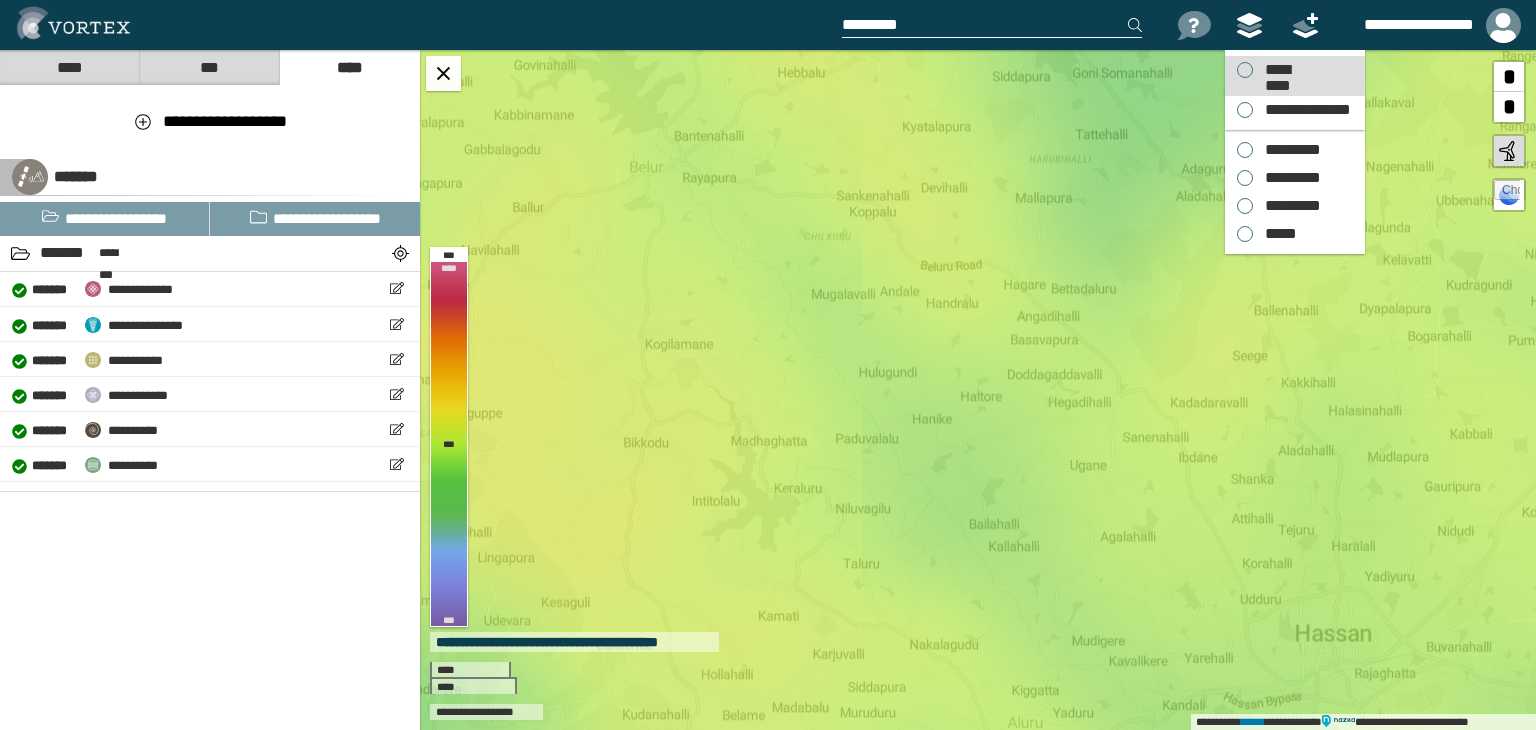 click on "*********" at bounding box center (1277, 70) 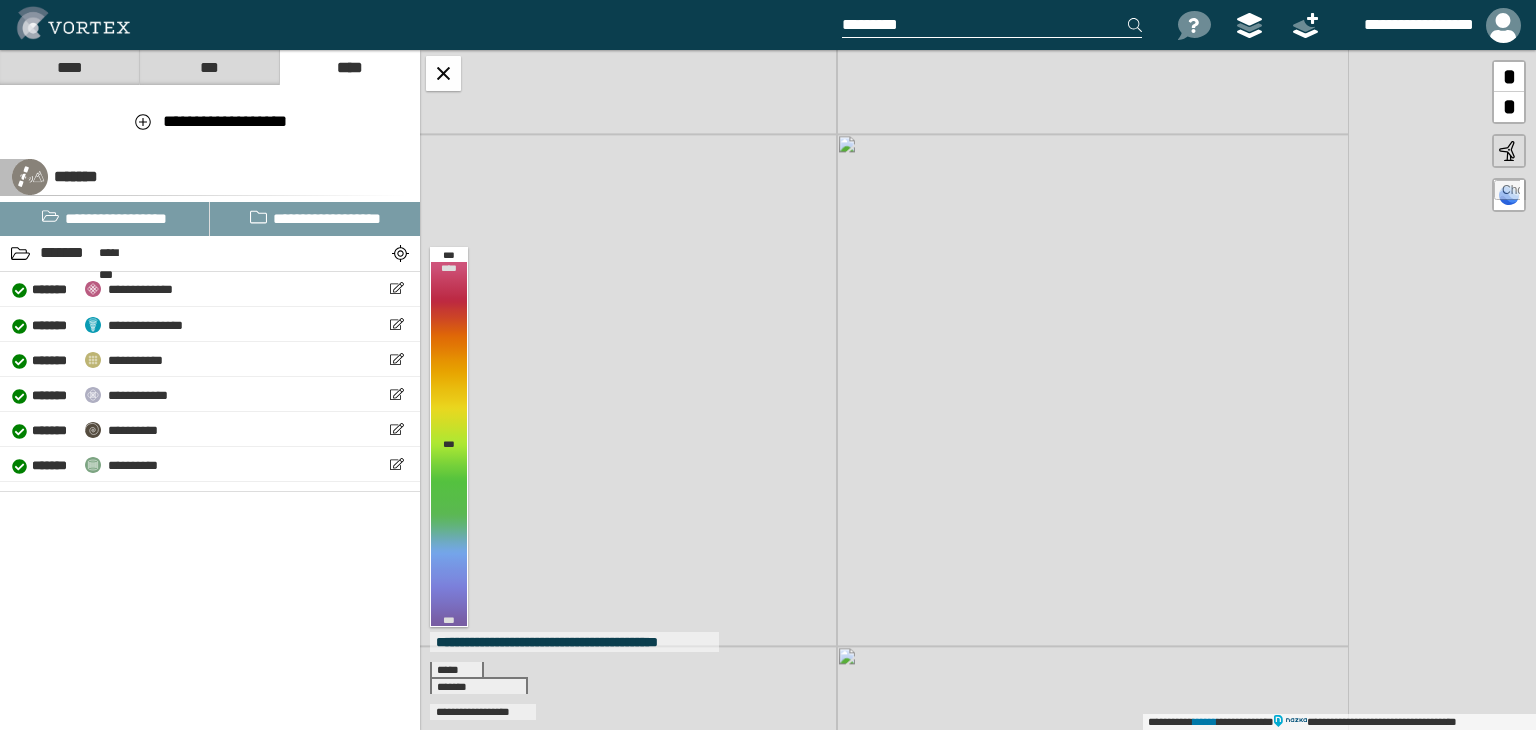 drag, startPoint x: 1160, startPoint y: 350, endPoint x: 880, endPoint y: 359, distance: 280.1446 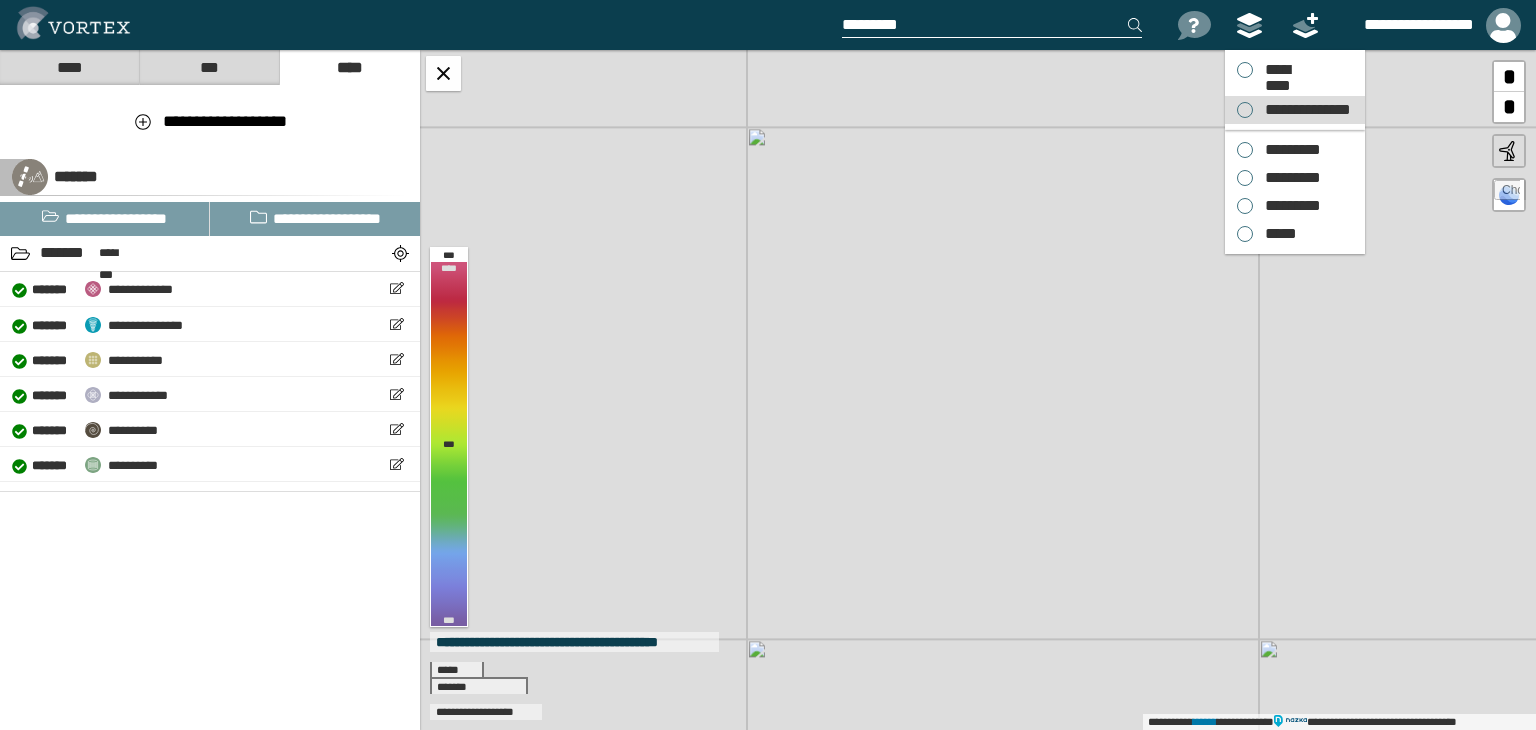 click on "**********" at bounding box center (1295, 110) 